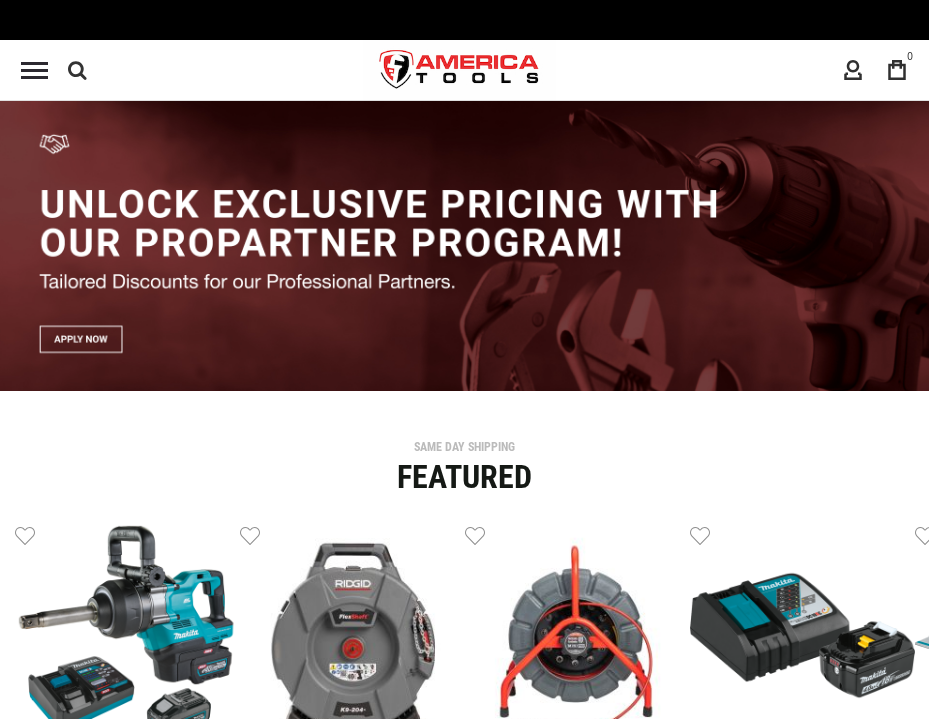 scroll, scrollTop: 0, scrollLeft: 0, axis: both 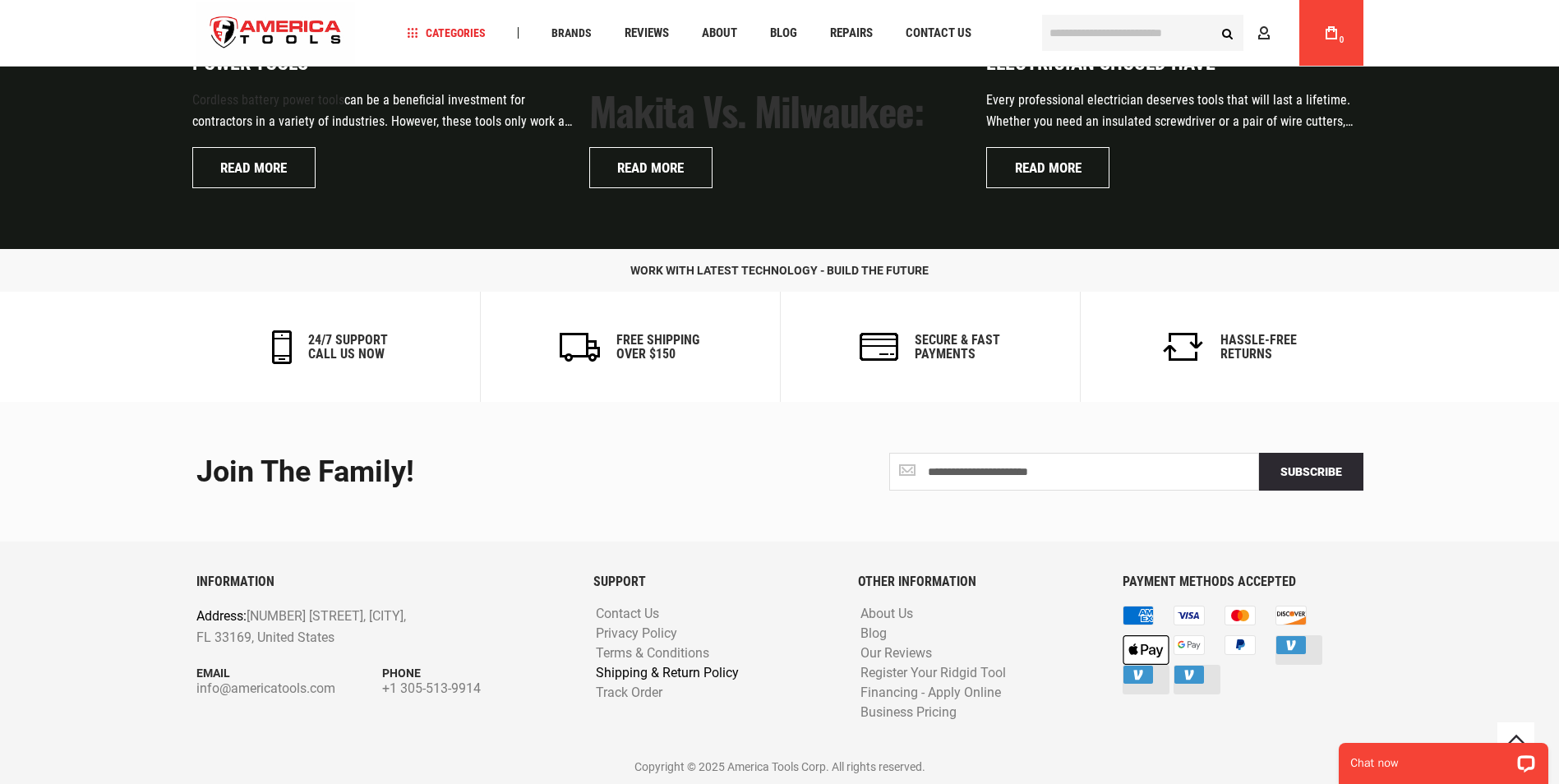 click on "Shipping & Return Policy" at bounding box center [667, 673] 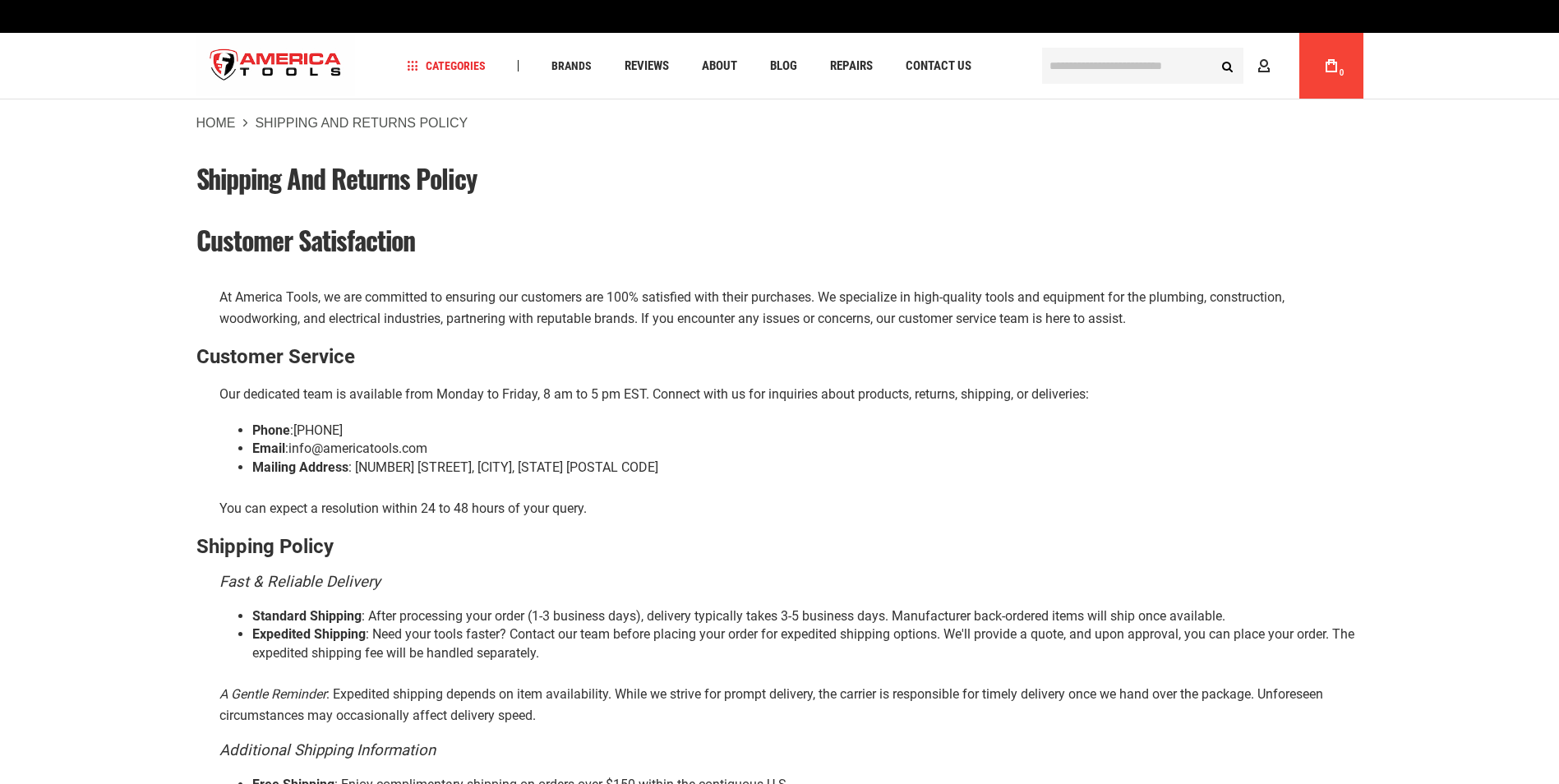 scroll, scrollTop: 0, scrollLeft: 0, axis: both 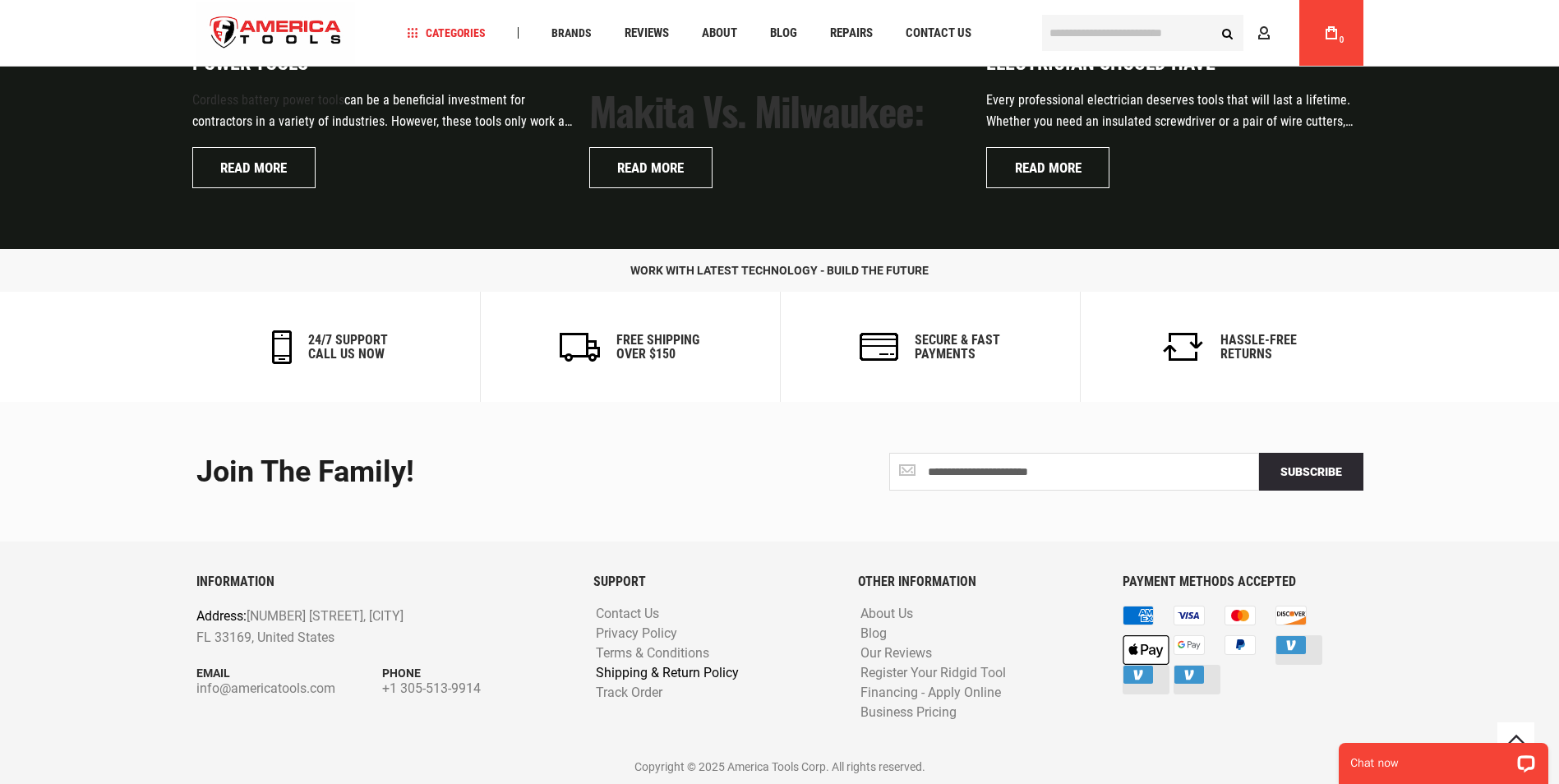 click on "Shipping & Return Policy" at bounding box center (667, 673) 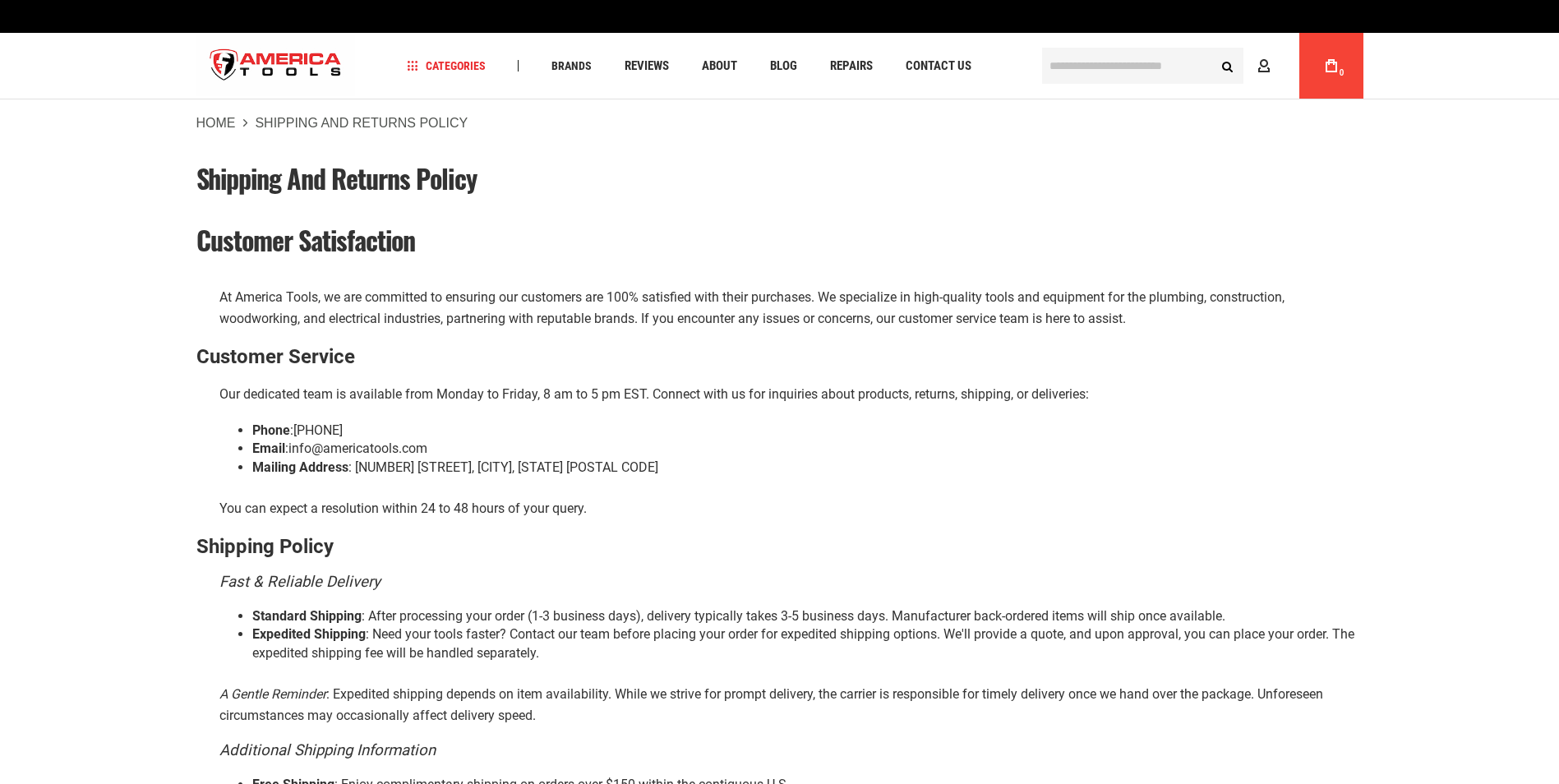 scroll, scrollTop: 0, scrollLeft: 0, axis: both 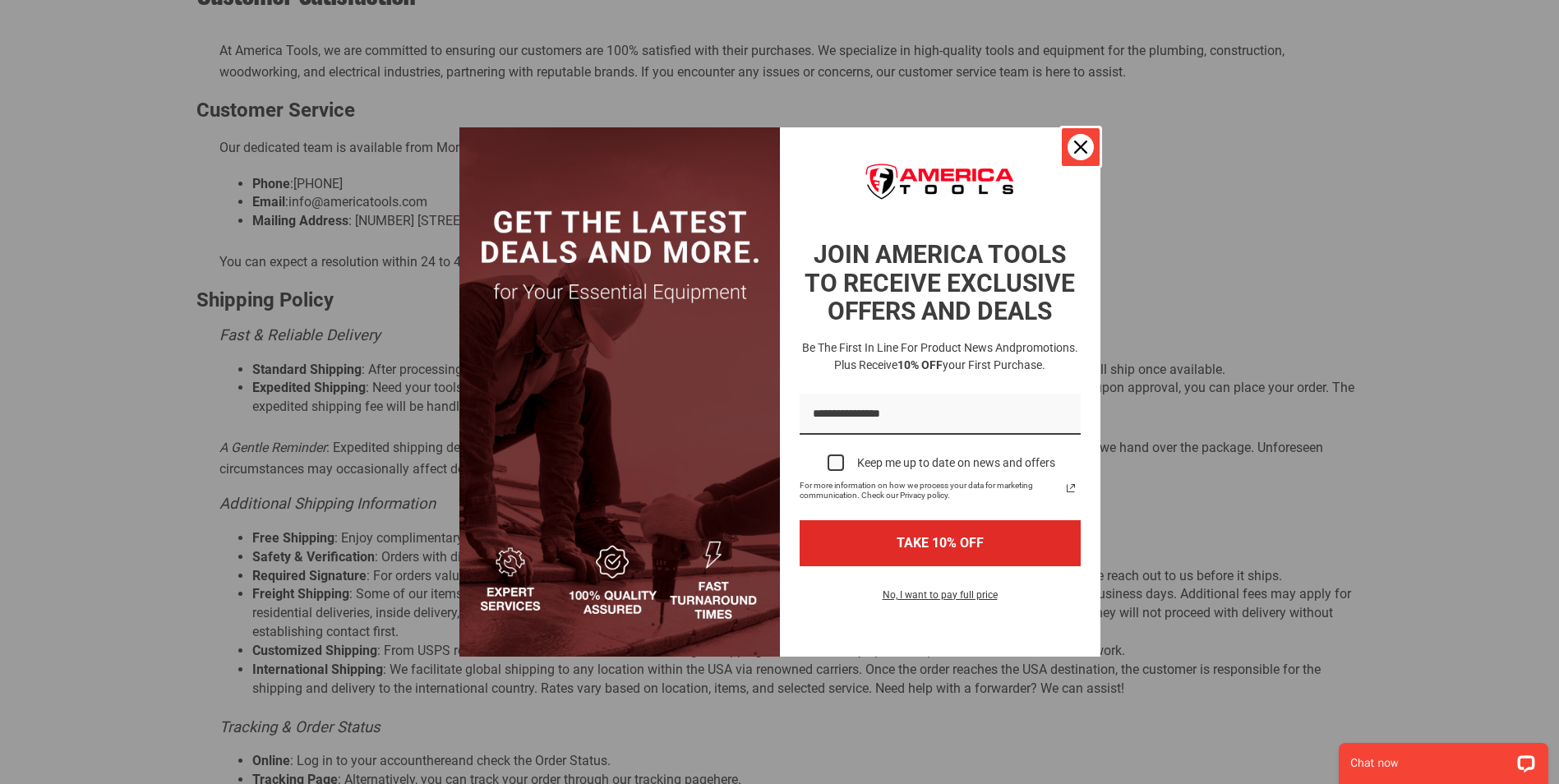 click at bounding box center [1081, 147] 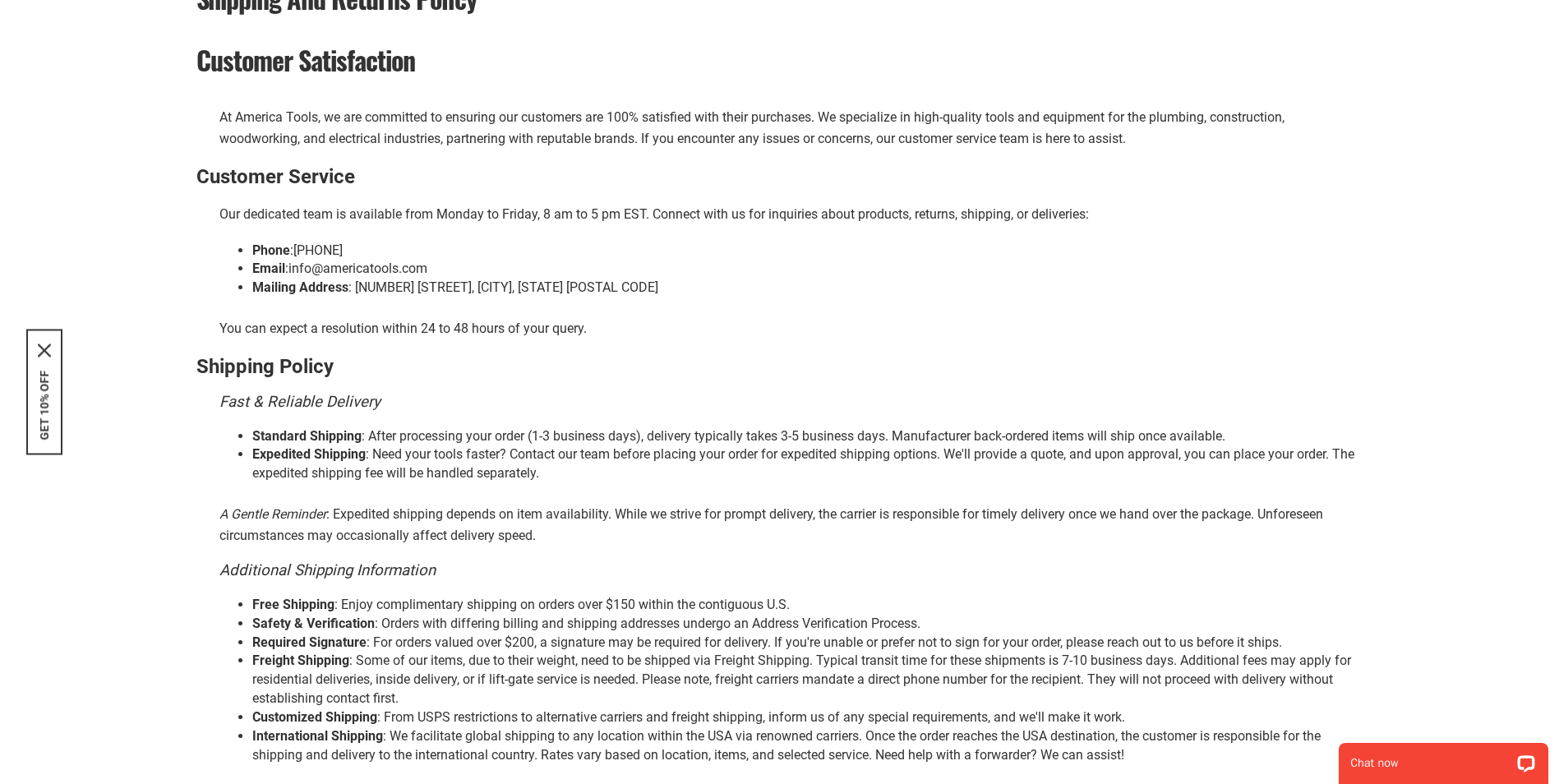 scroll, scrollTop: 0, scrollLeft: 0, axis: both 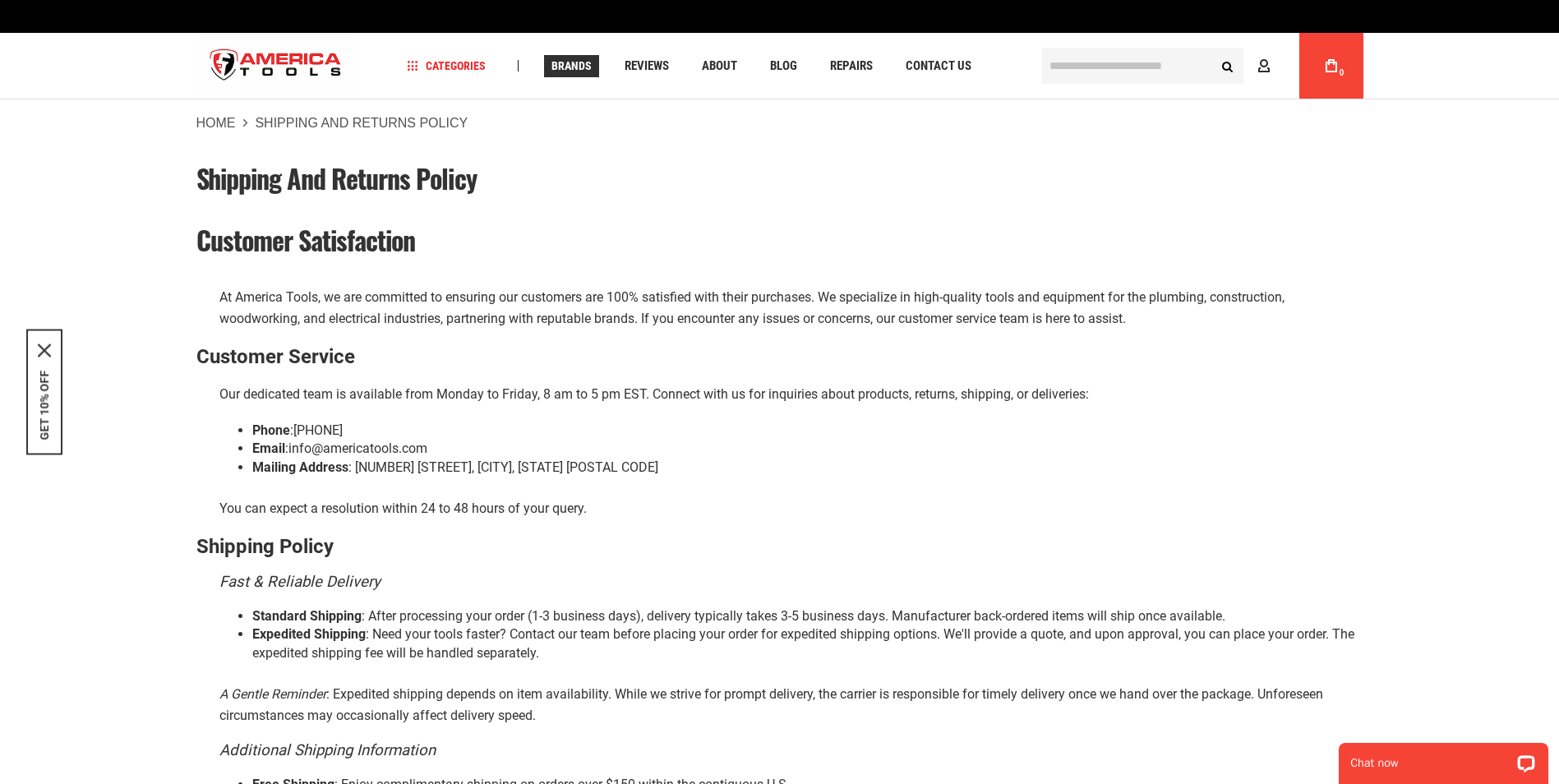 click on "Brands" at bounding box center (571, 66) 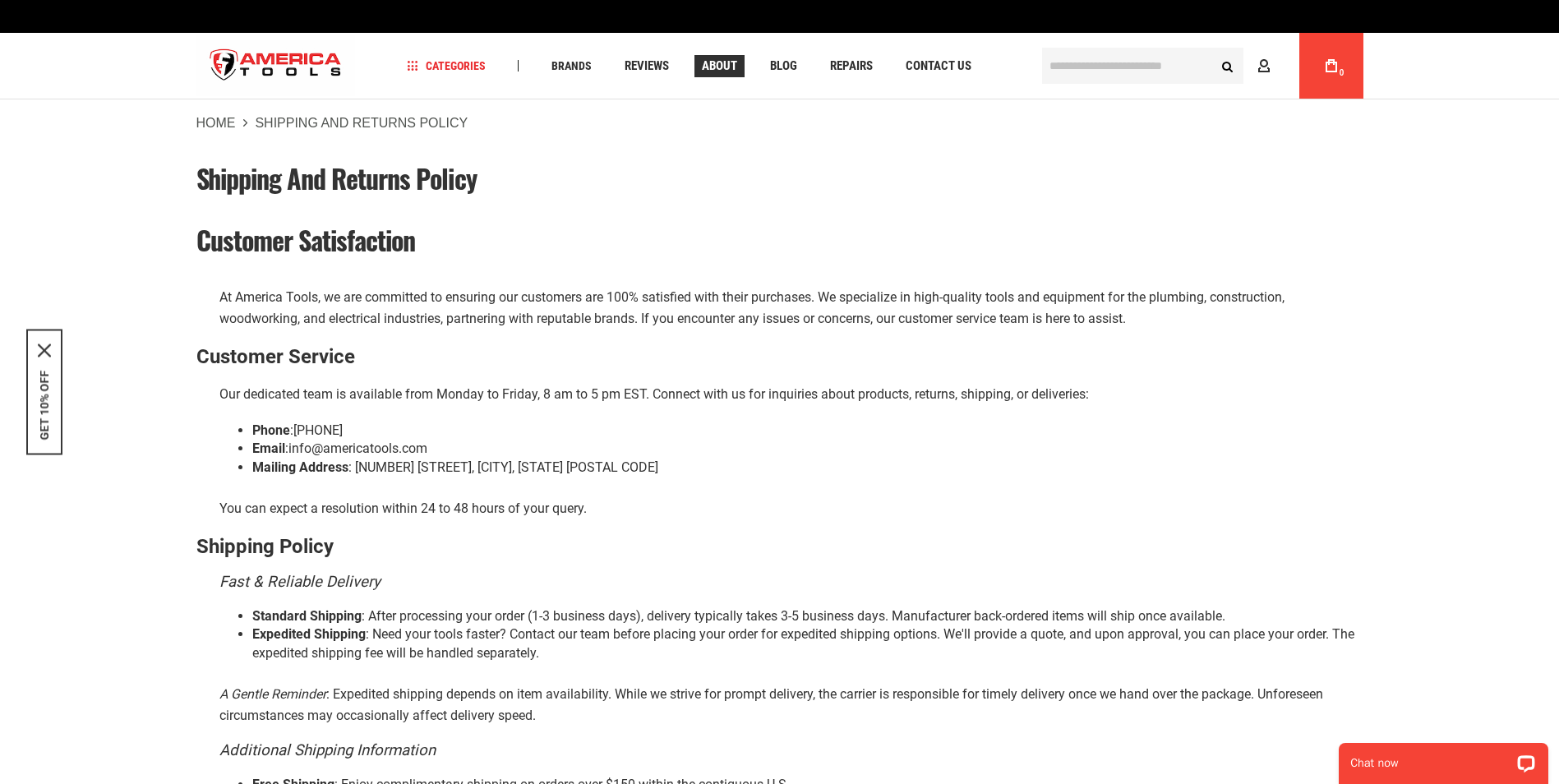 click on "About" at bounding box center (719, 66) 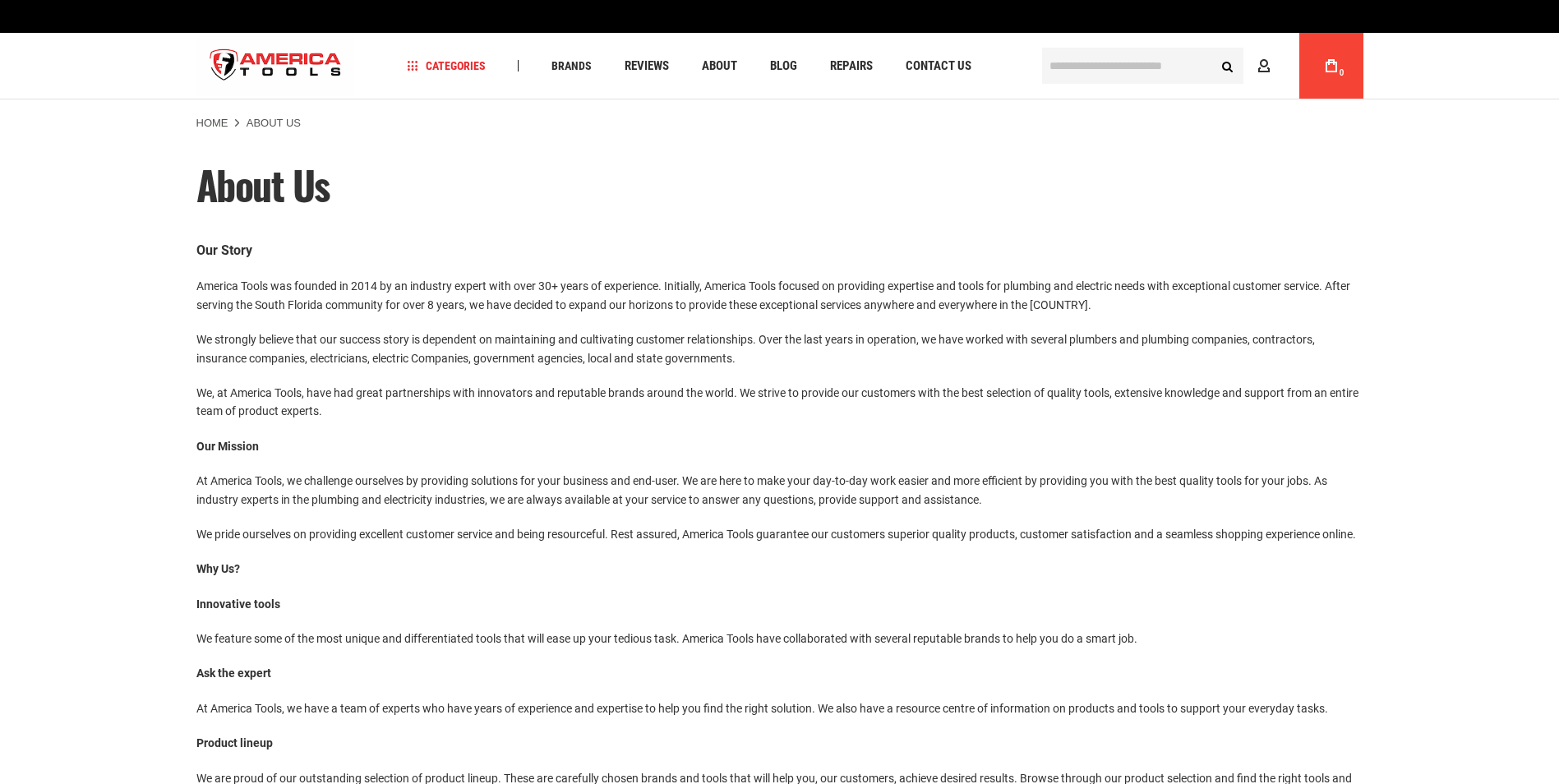 scroll, scrollTop: 0, scrollLeft: 0, axis: both 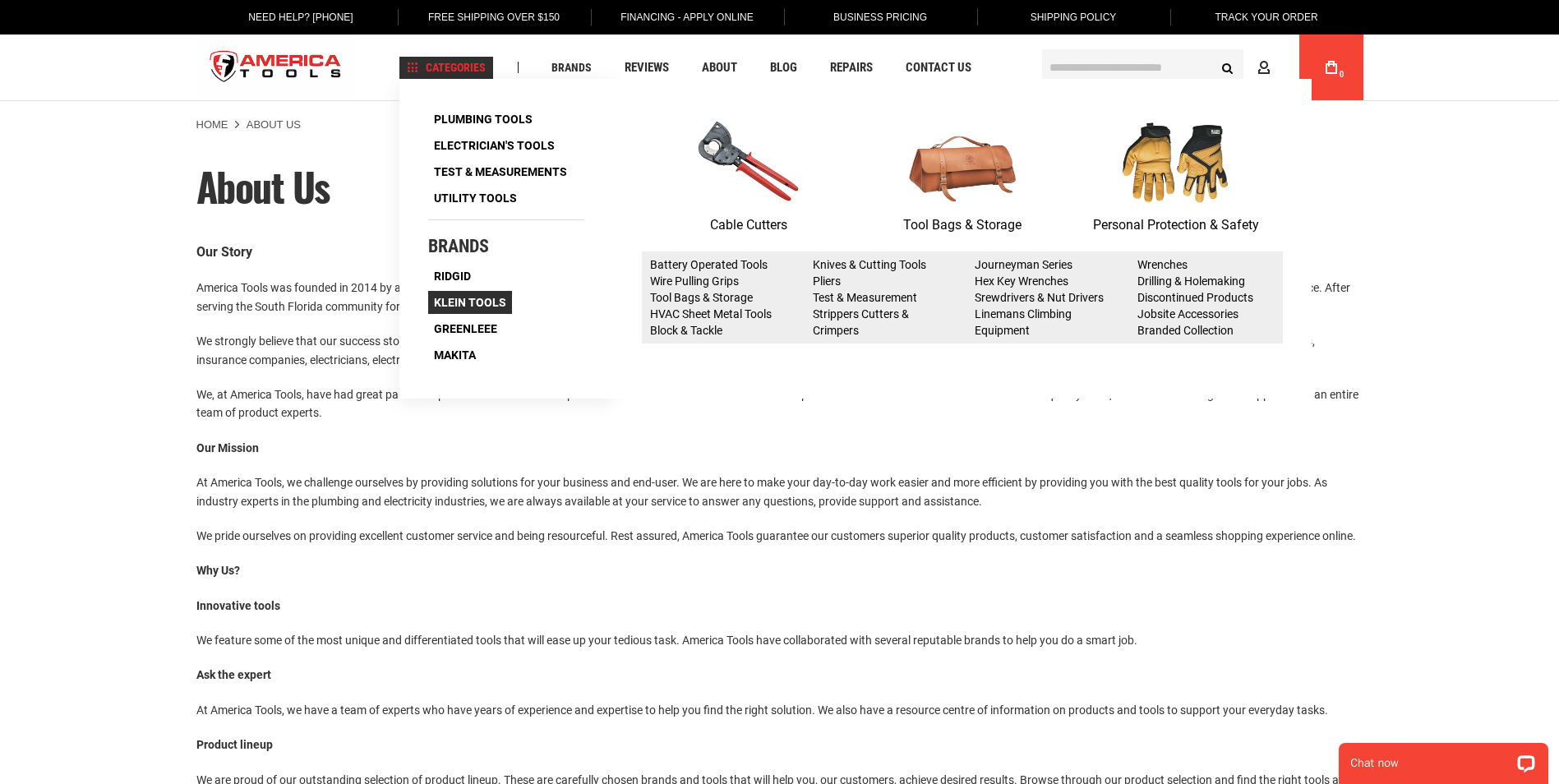 click on "Klein Tools" at bounding box center [470, 302] 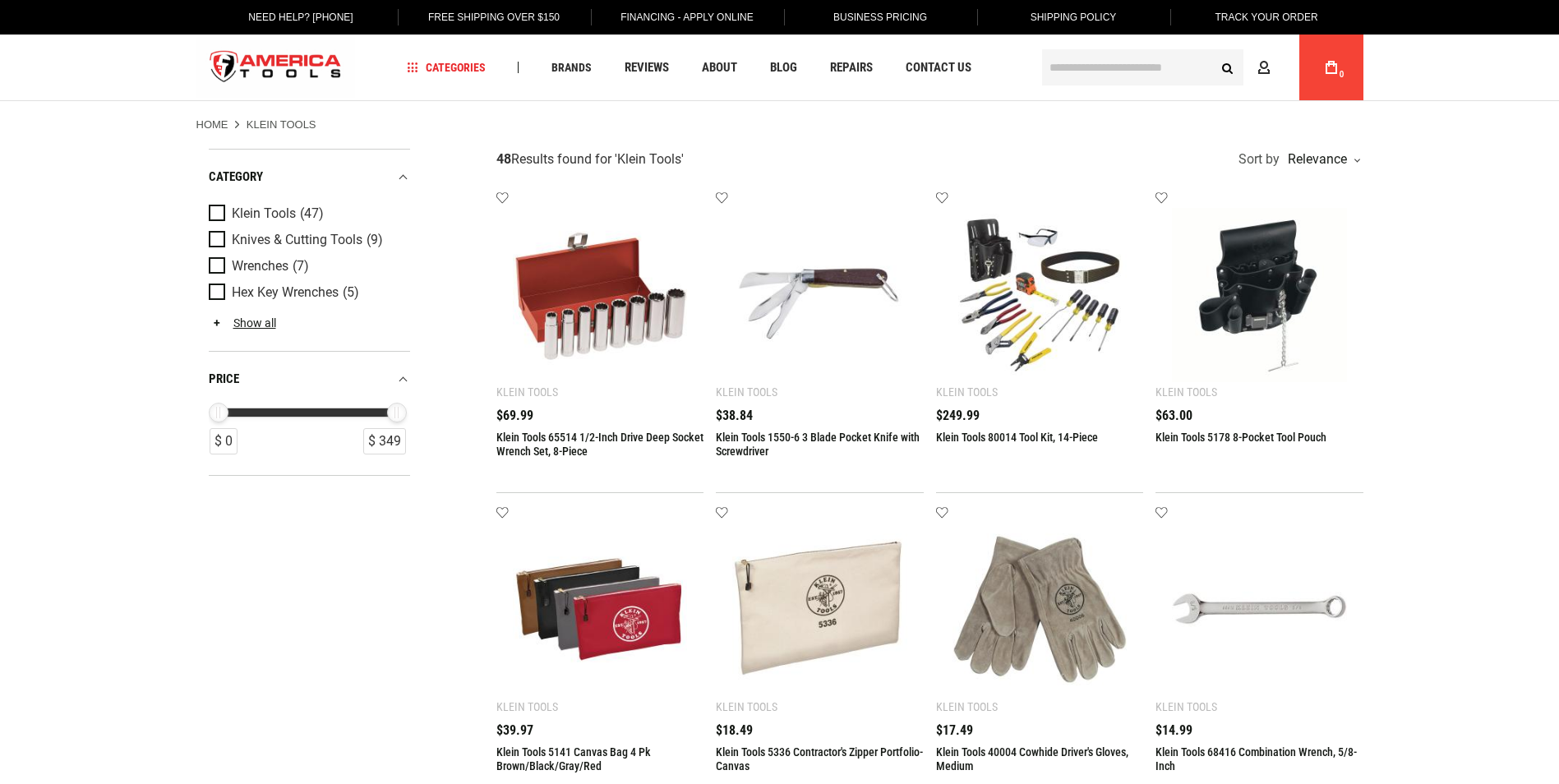 scroll, scrollTop: 0, scrollLeft: 0, axis: both 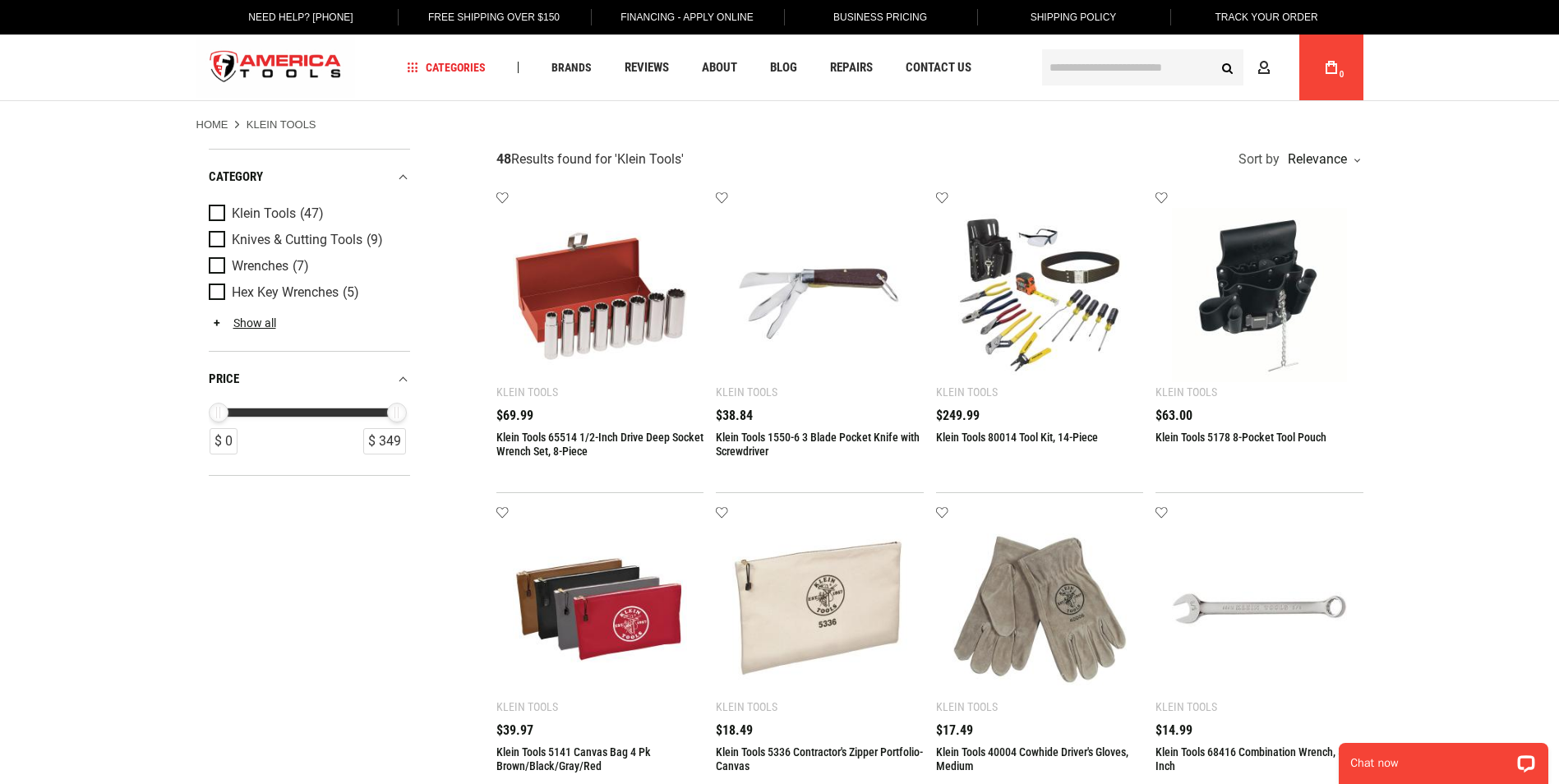 click at bounding box center [1040, 295] 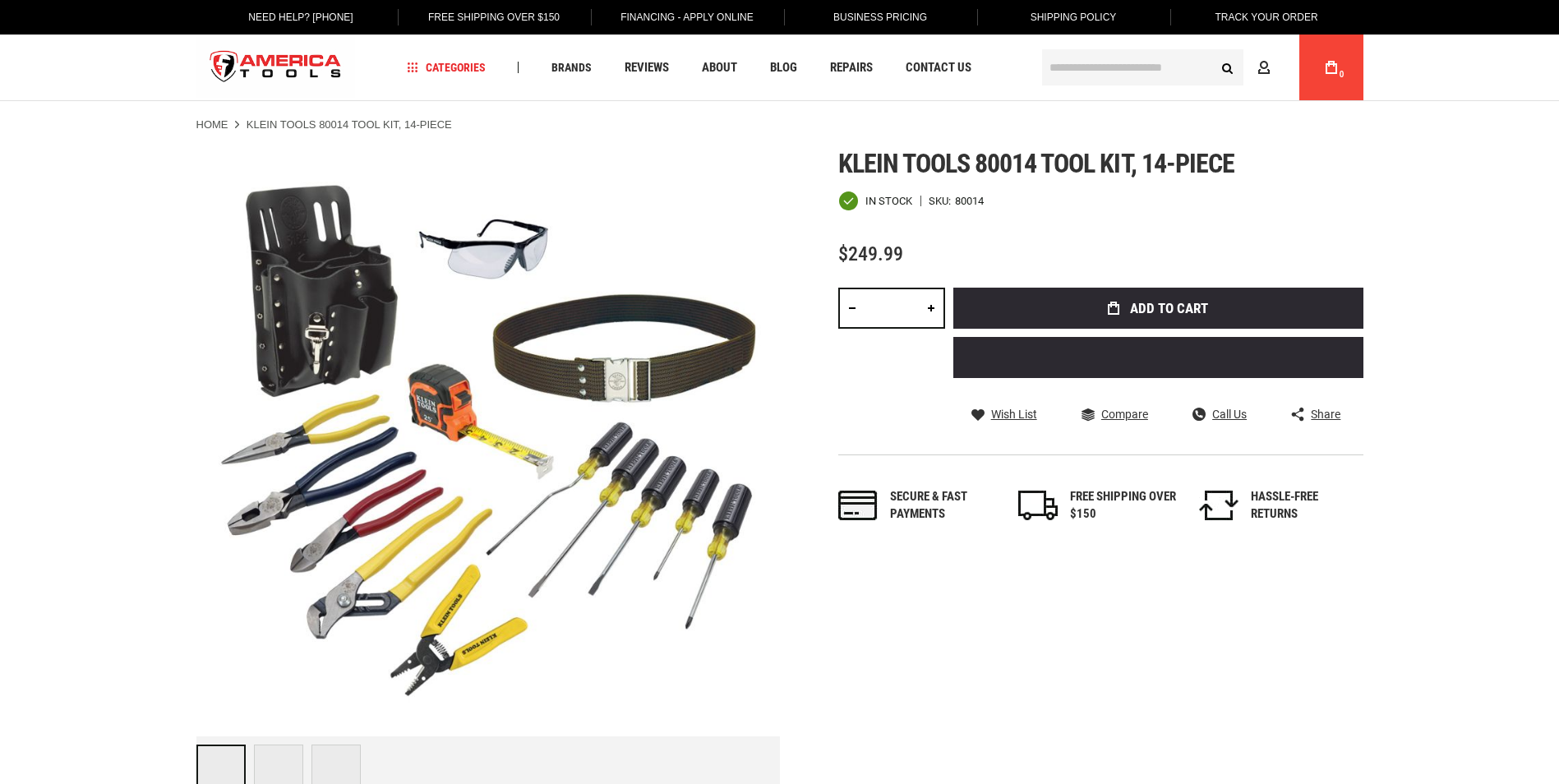 scroll, scrollTop: 0, scrollLeft: 0, axis: both 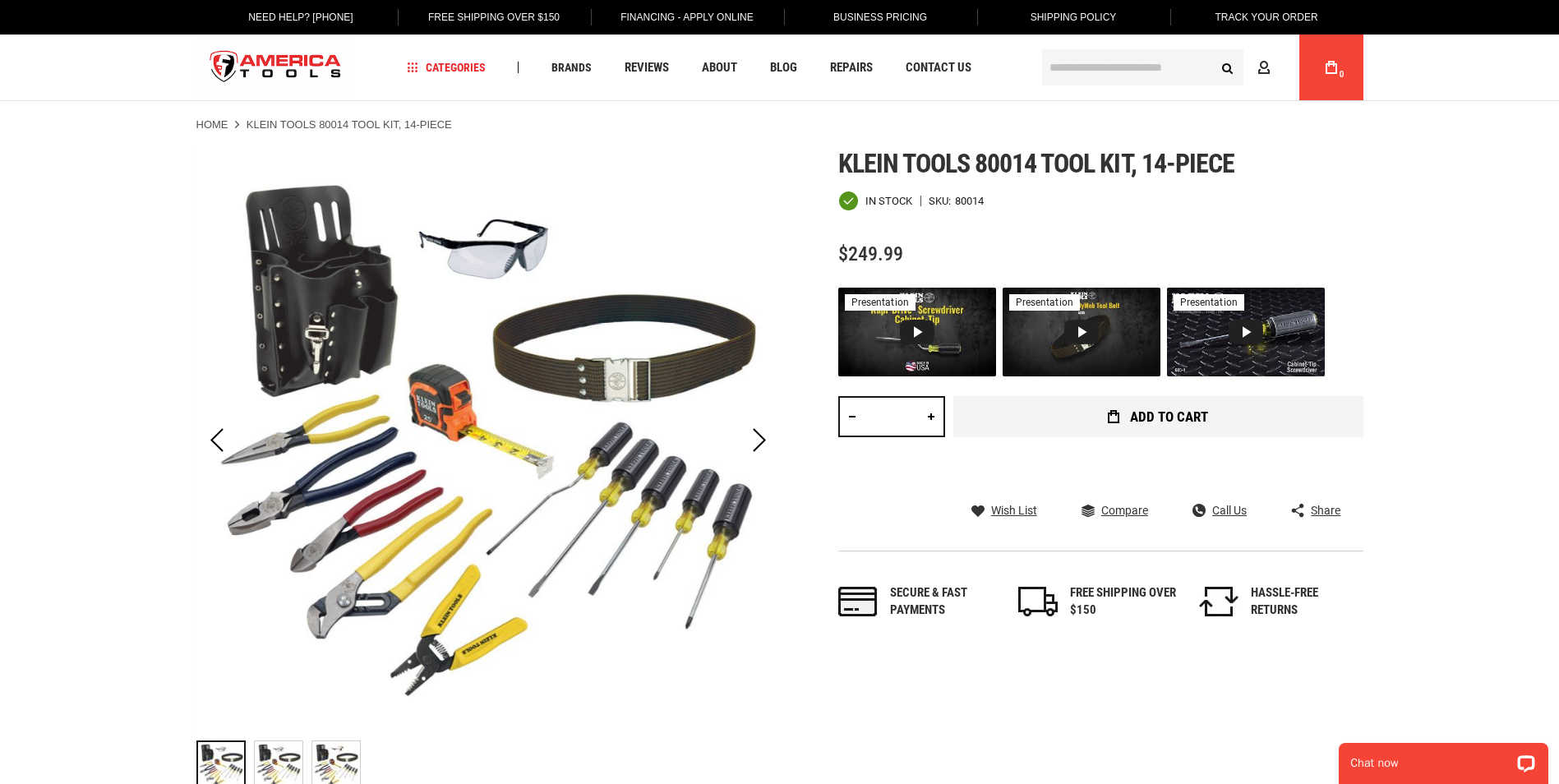 click on "Add to Cart" at bounding box center [1169, 417] 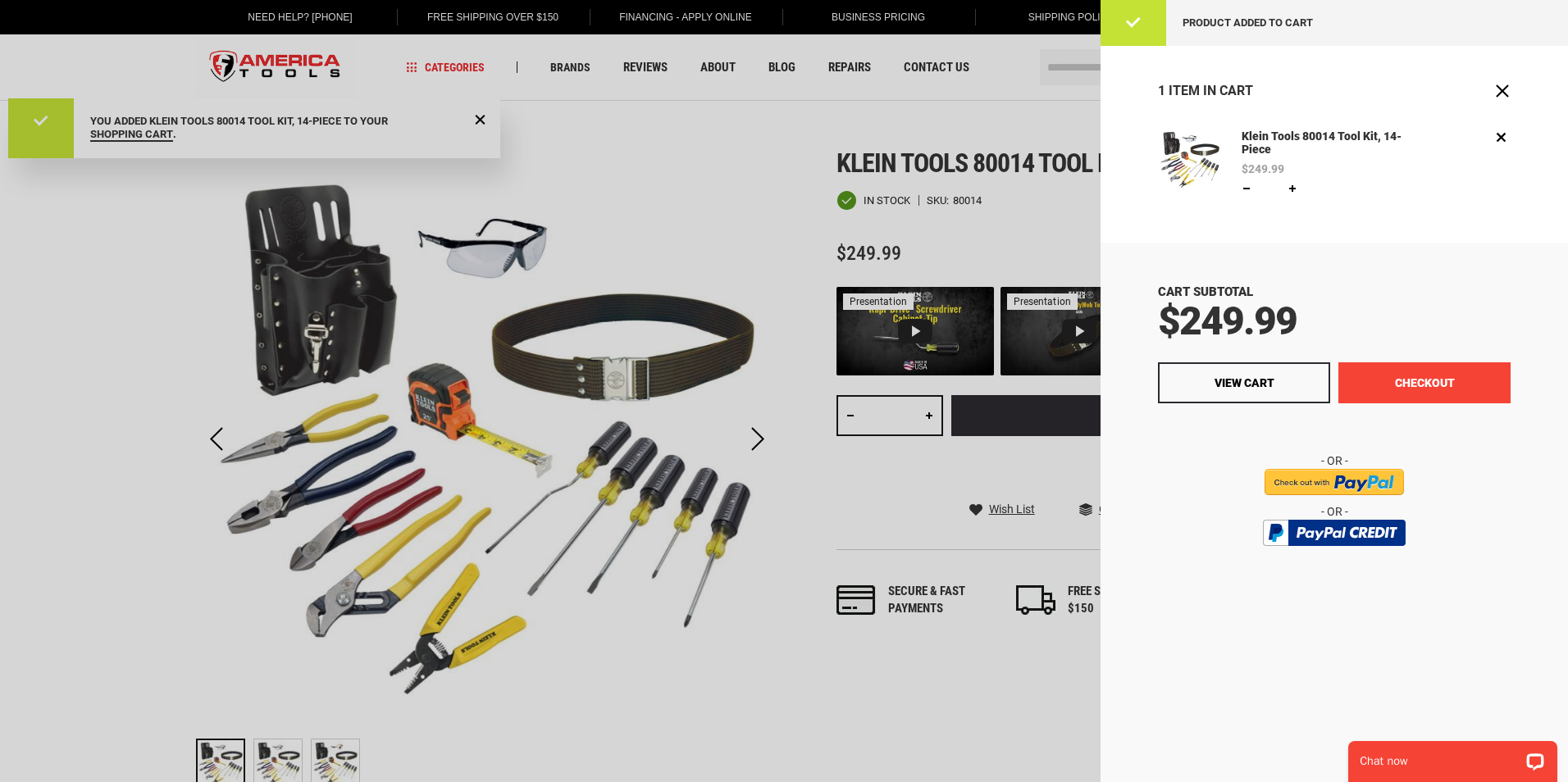 scroll, scrollTop: 0, scrollLeft: 0, axis: both 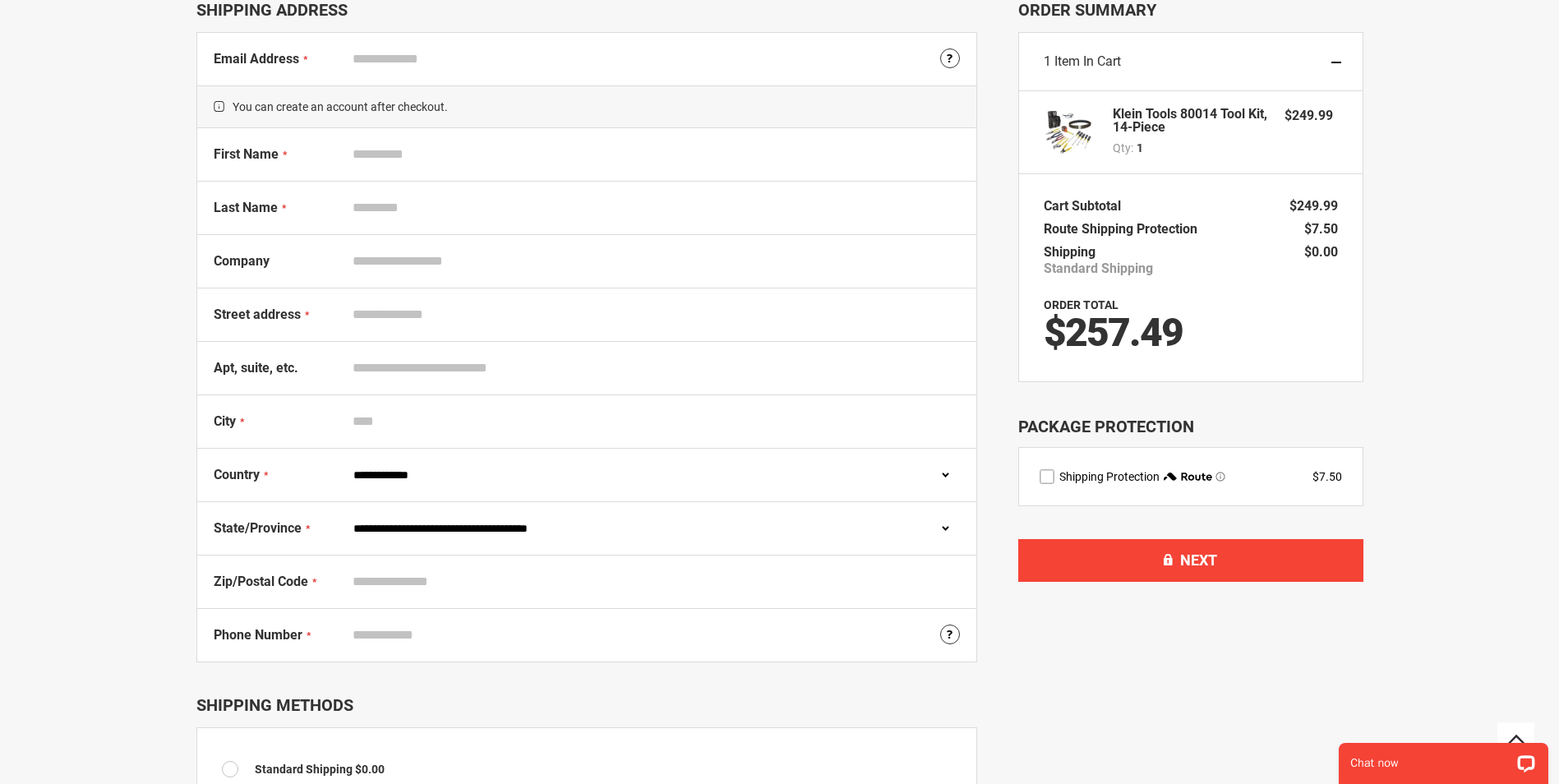 click on "**********" at bounding box center (653, 475) 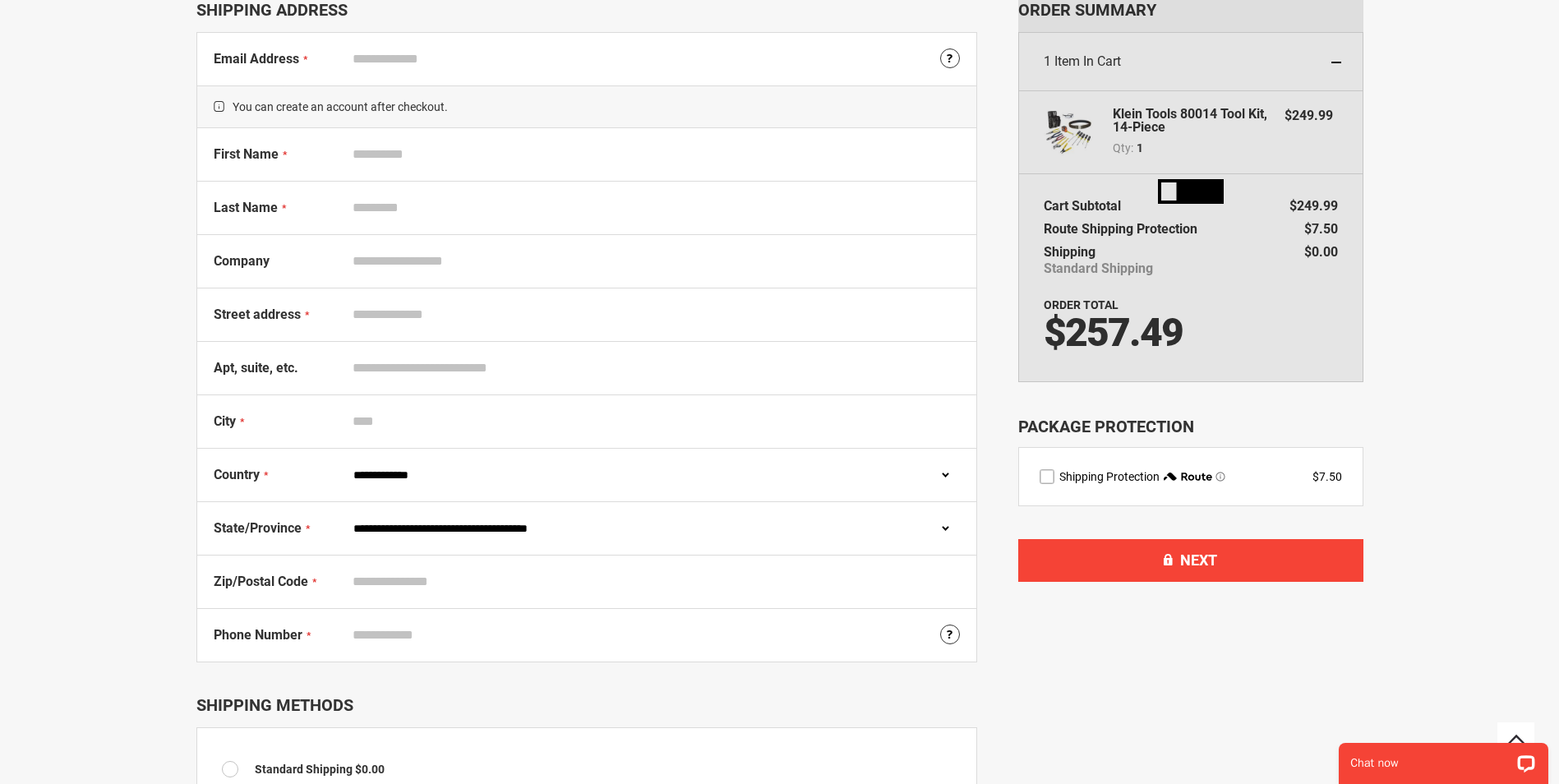 select on "**" 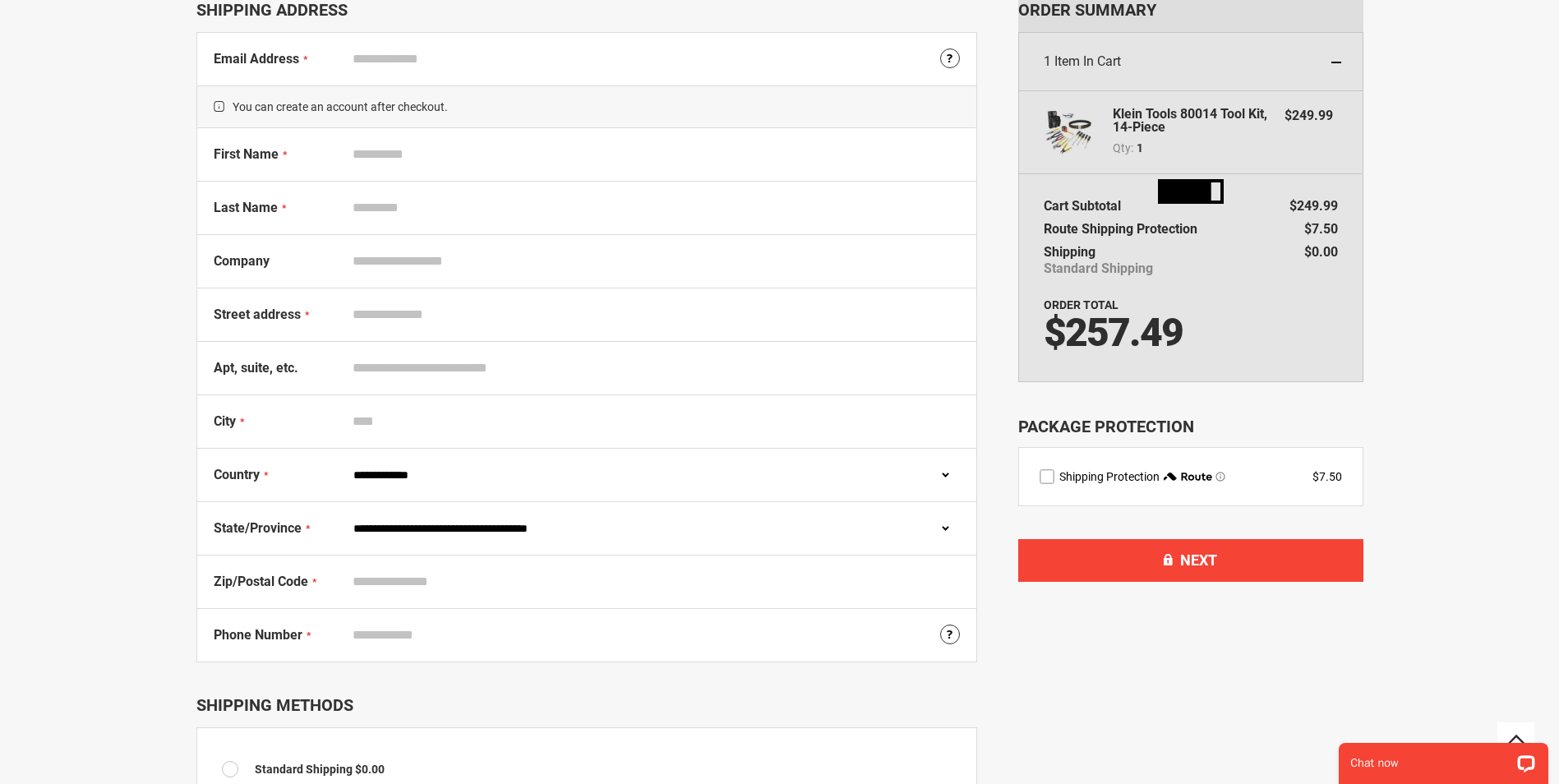 click on "**********" at bounding box center [653, 475] 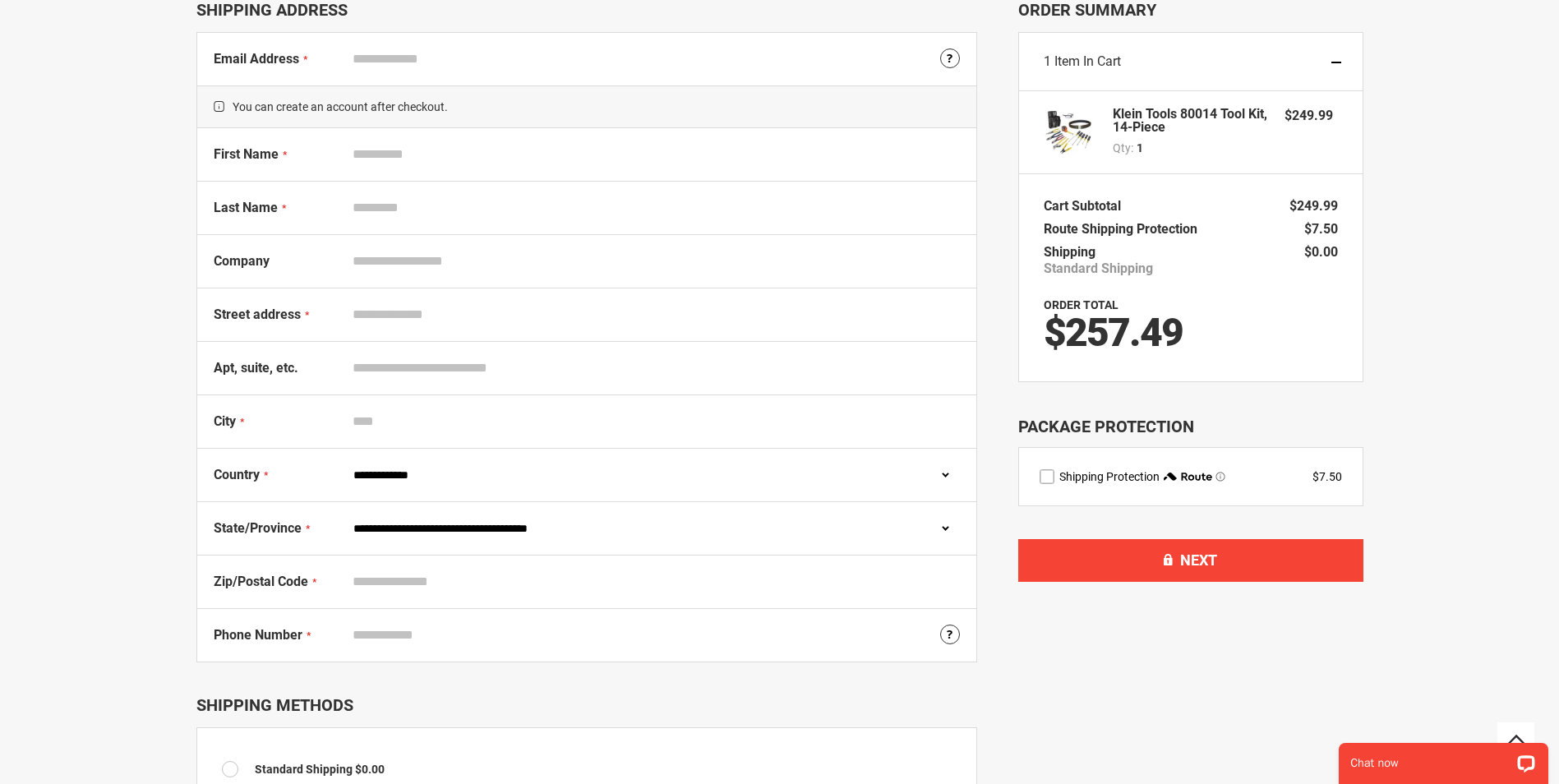 click on "**********" at bounding box center [653, 528] 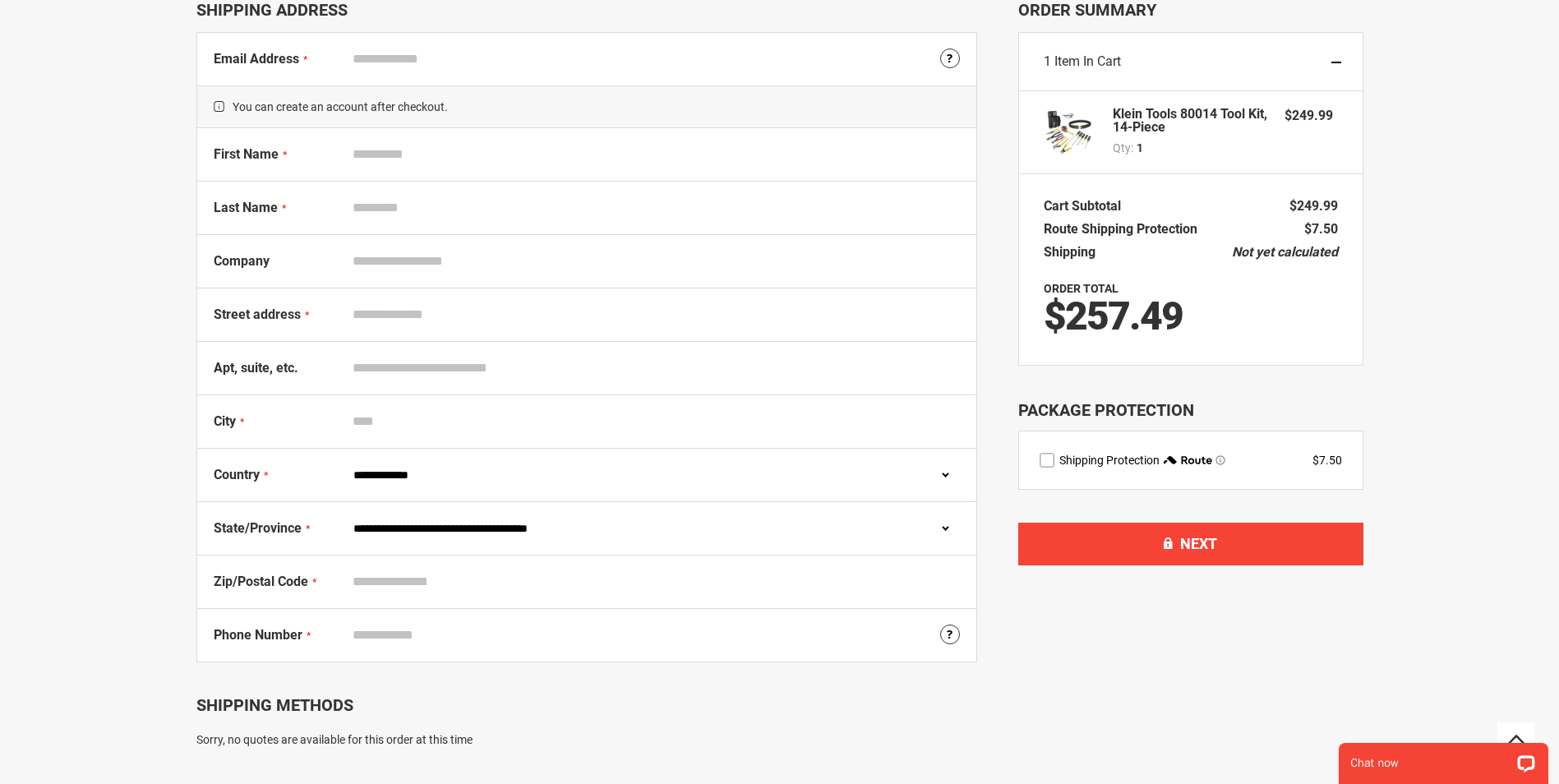 select on "**" 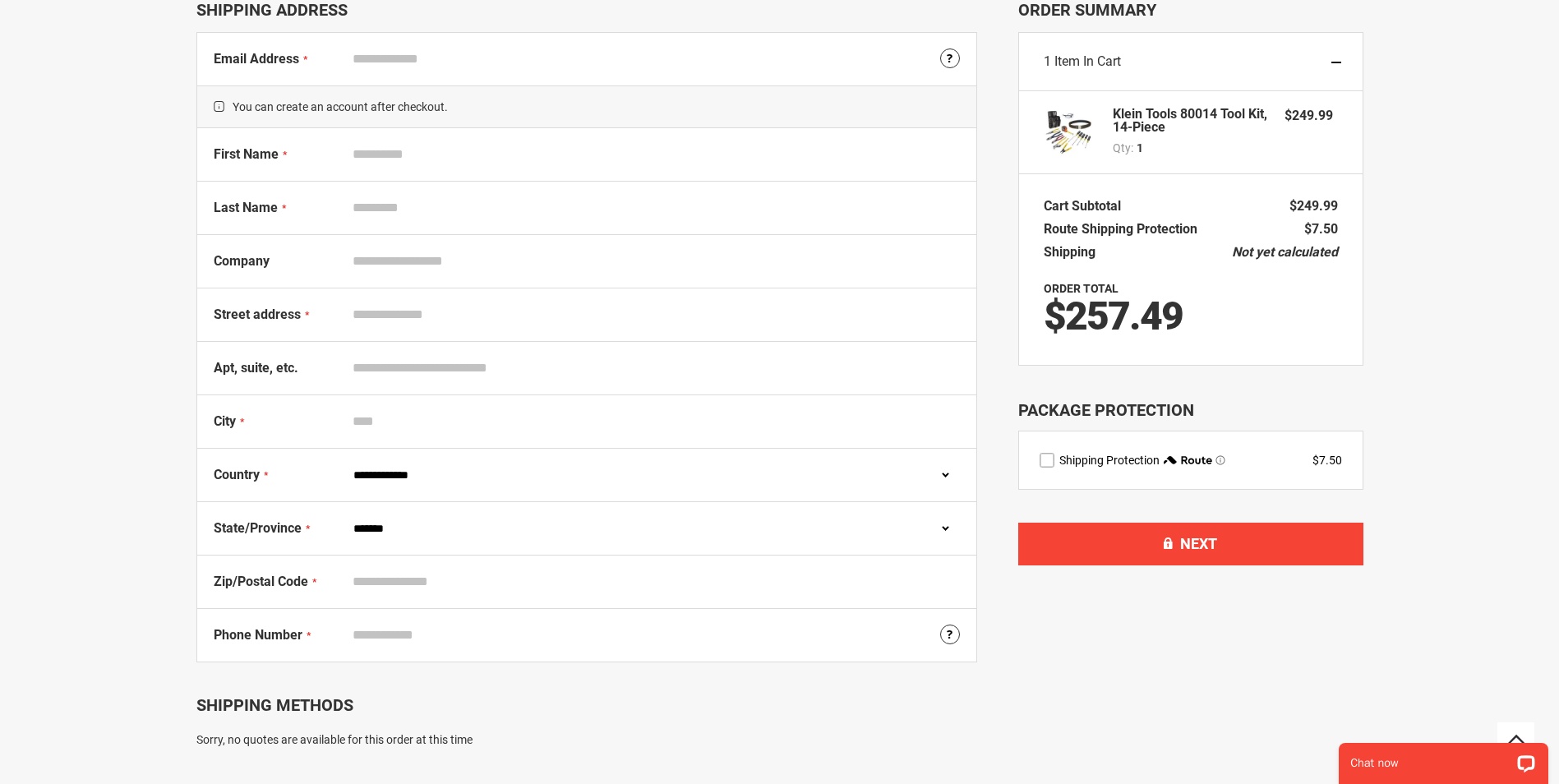 click on "**********" at bounding box center [653, 528] 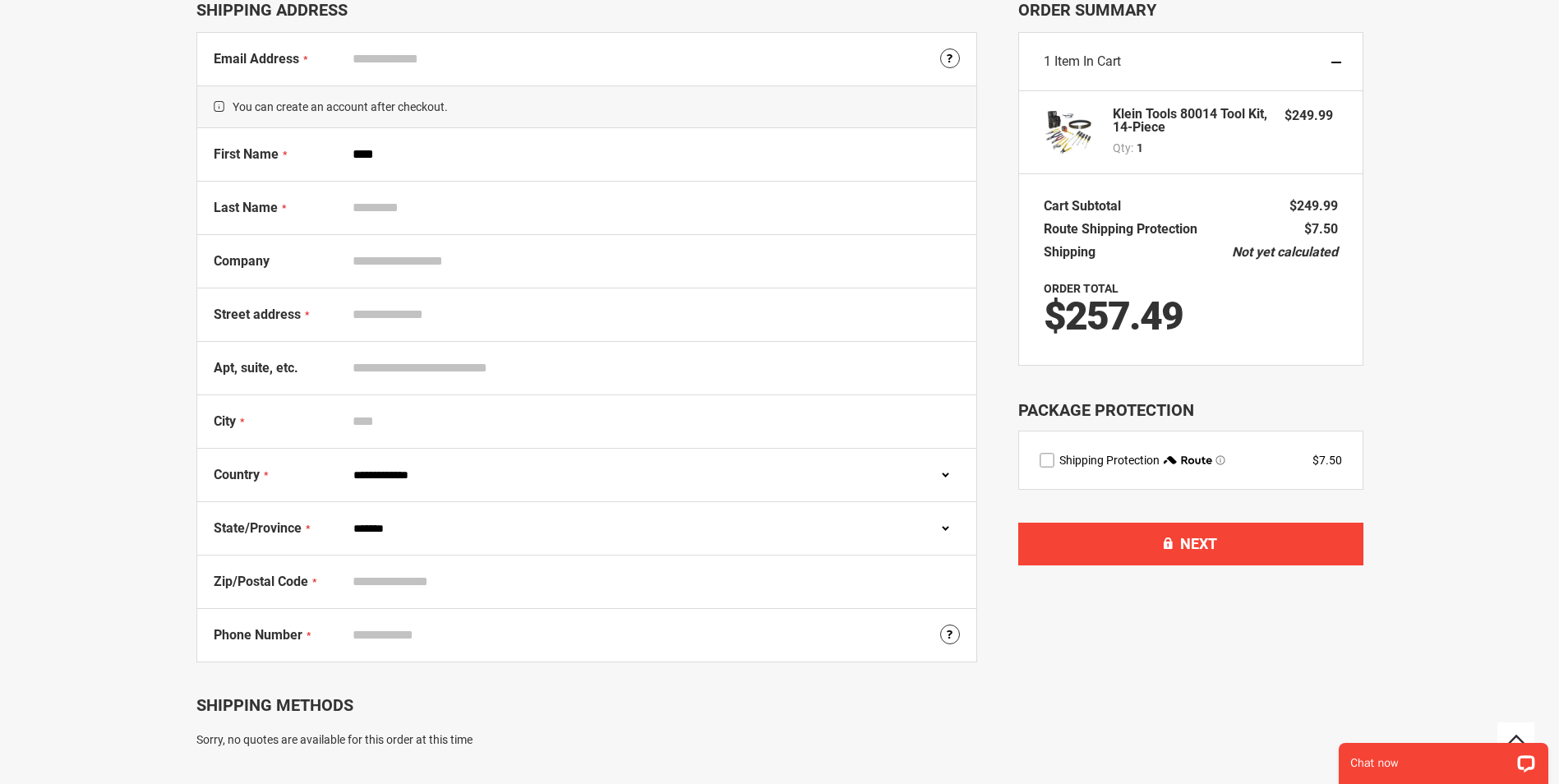type on "*****" 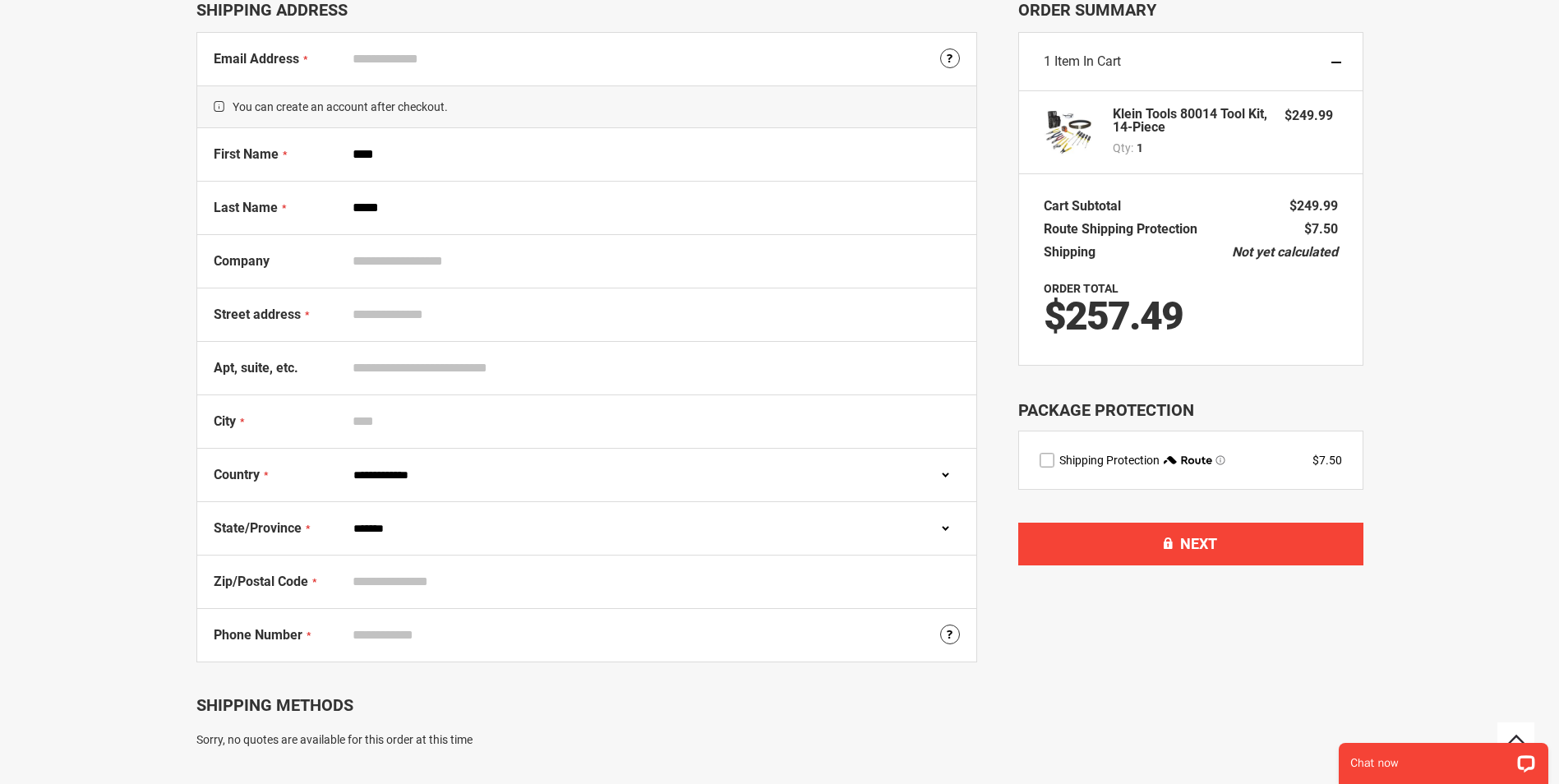 type on "********" 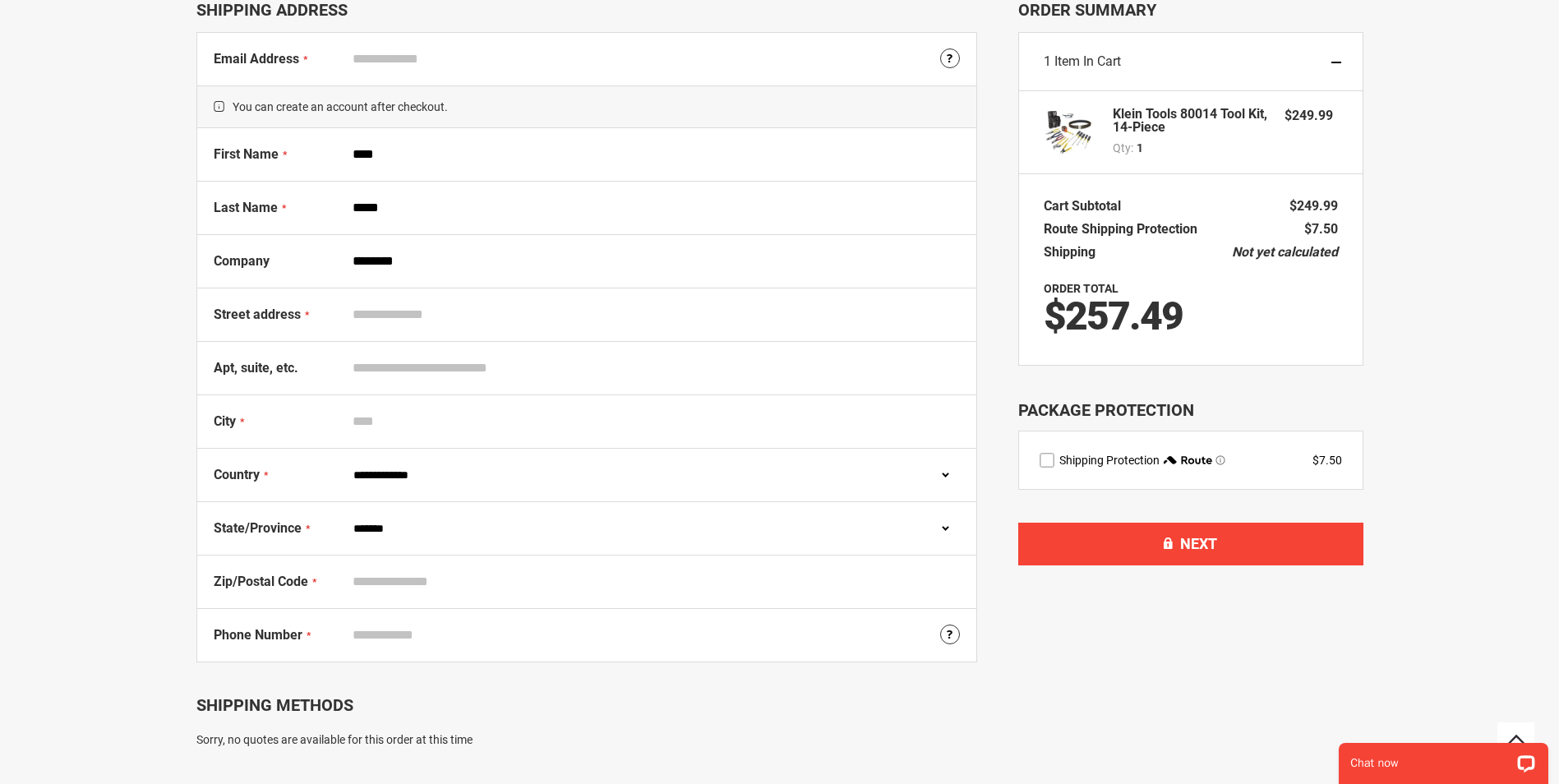 click on "Street address" at bounding box center (653, 315) 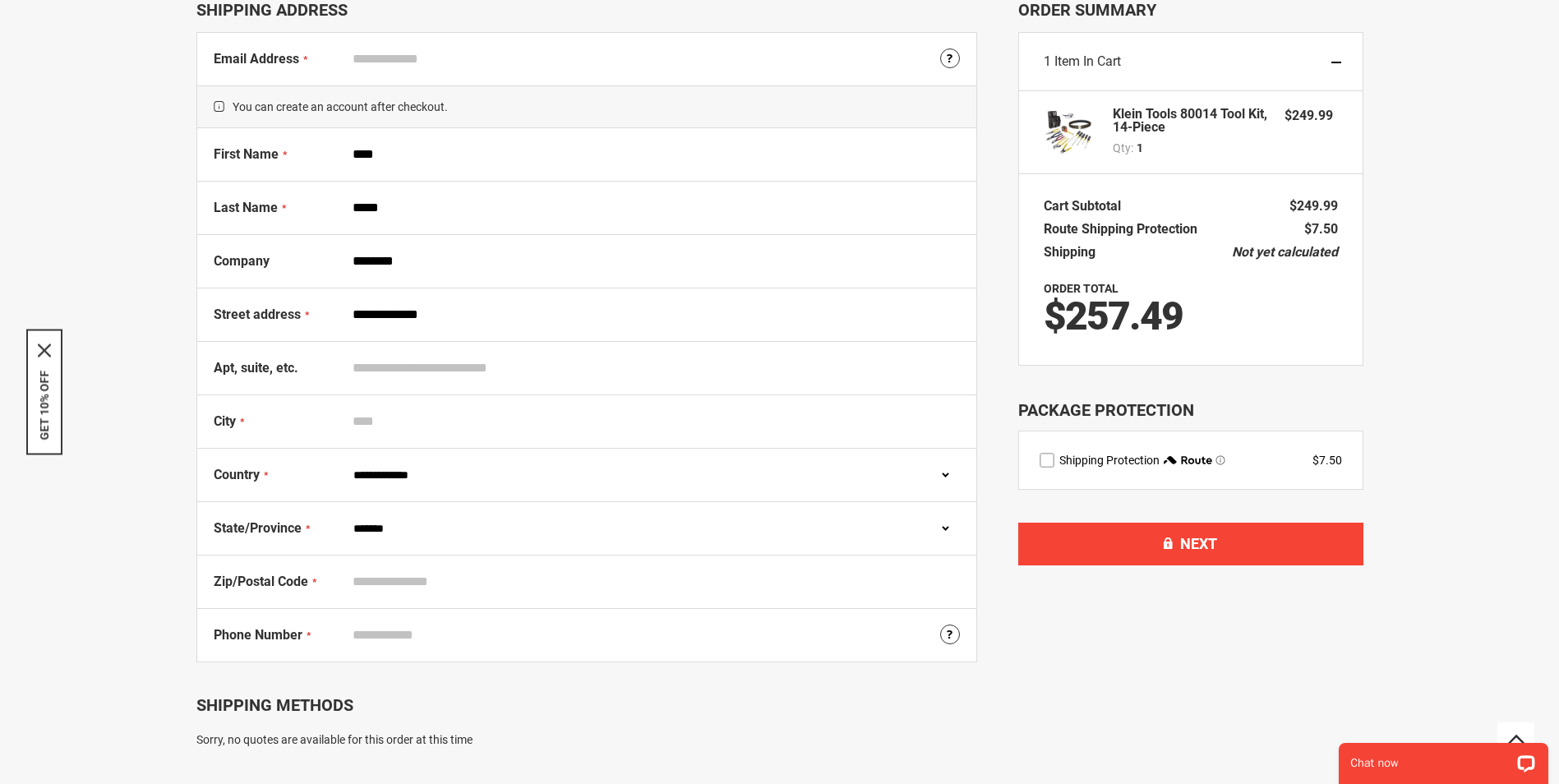 type on "**********" 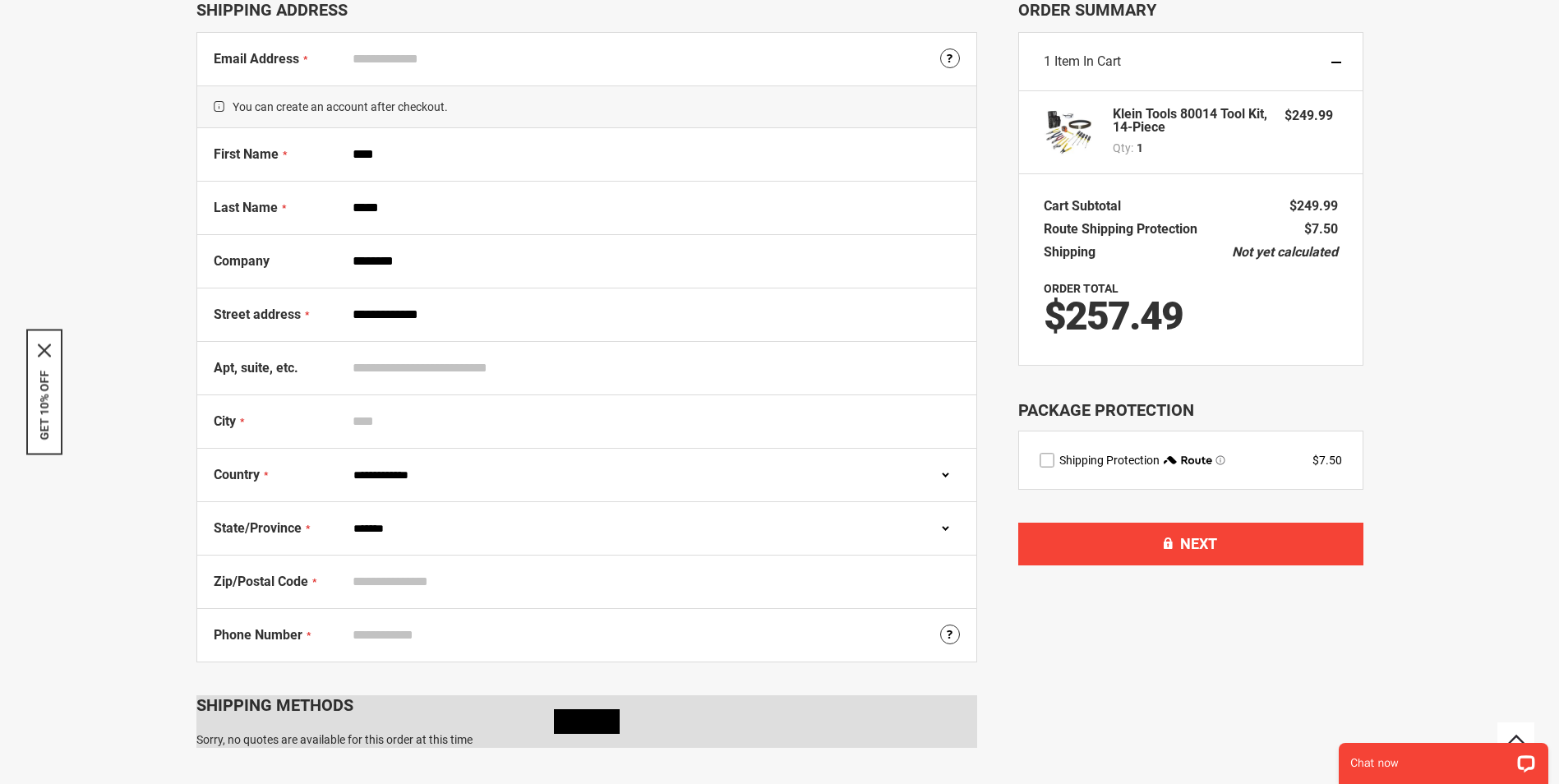 click on "Zip/Postal Code" at bounding box center [653, 582] 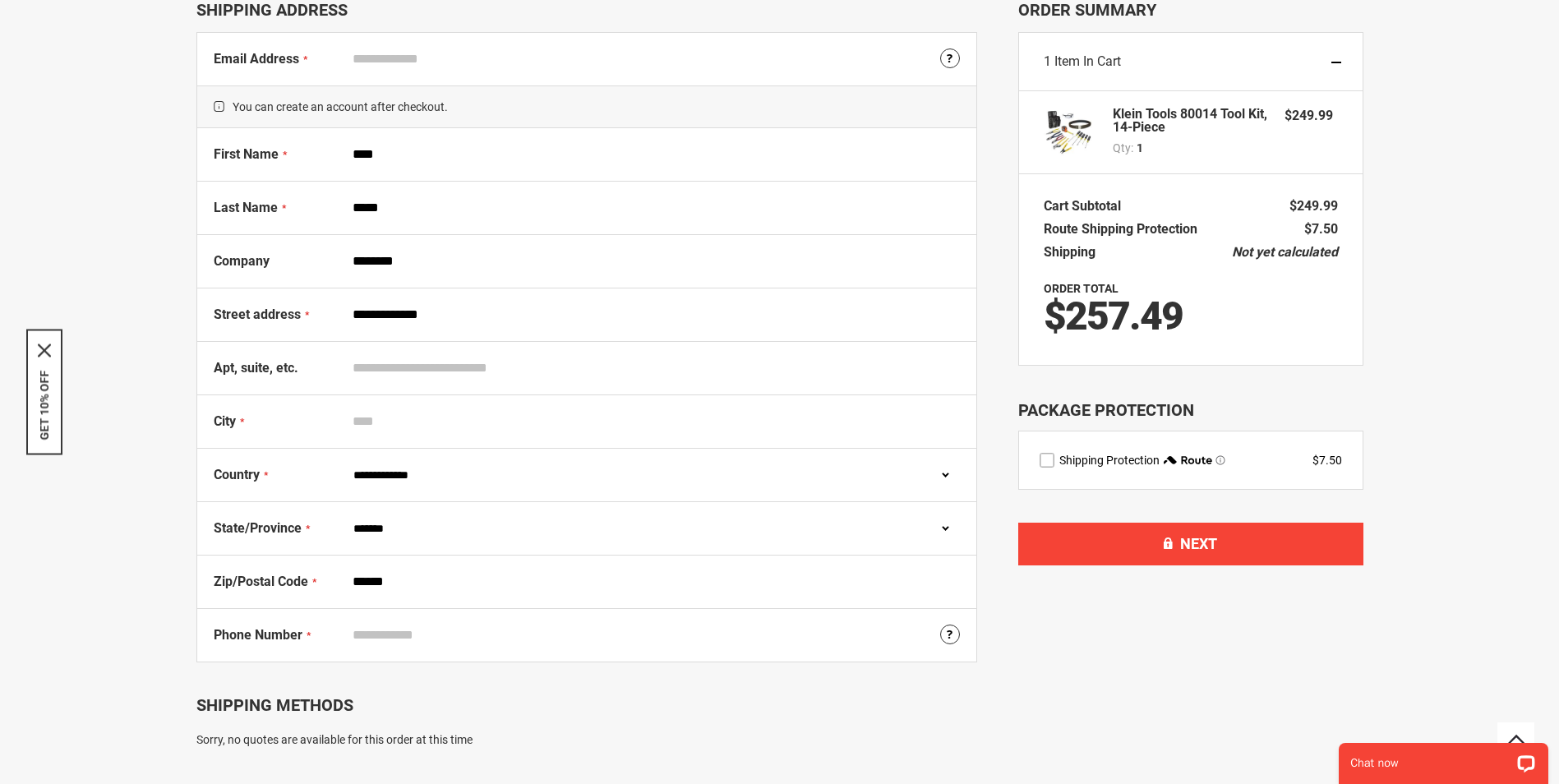 type on "******" 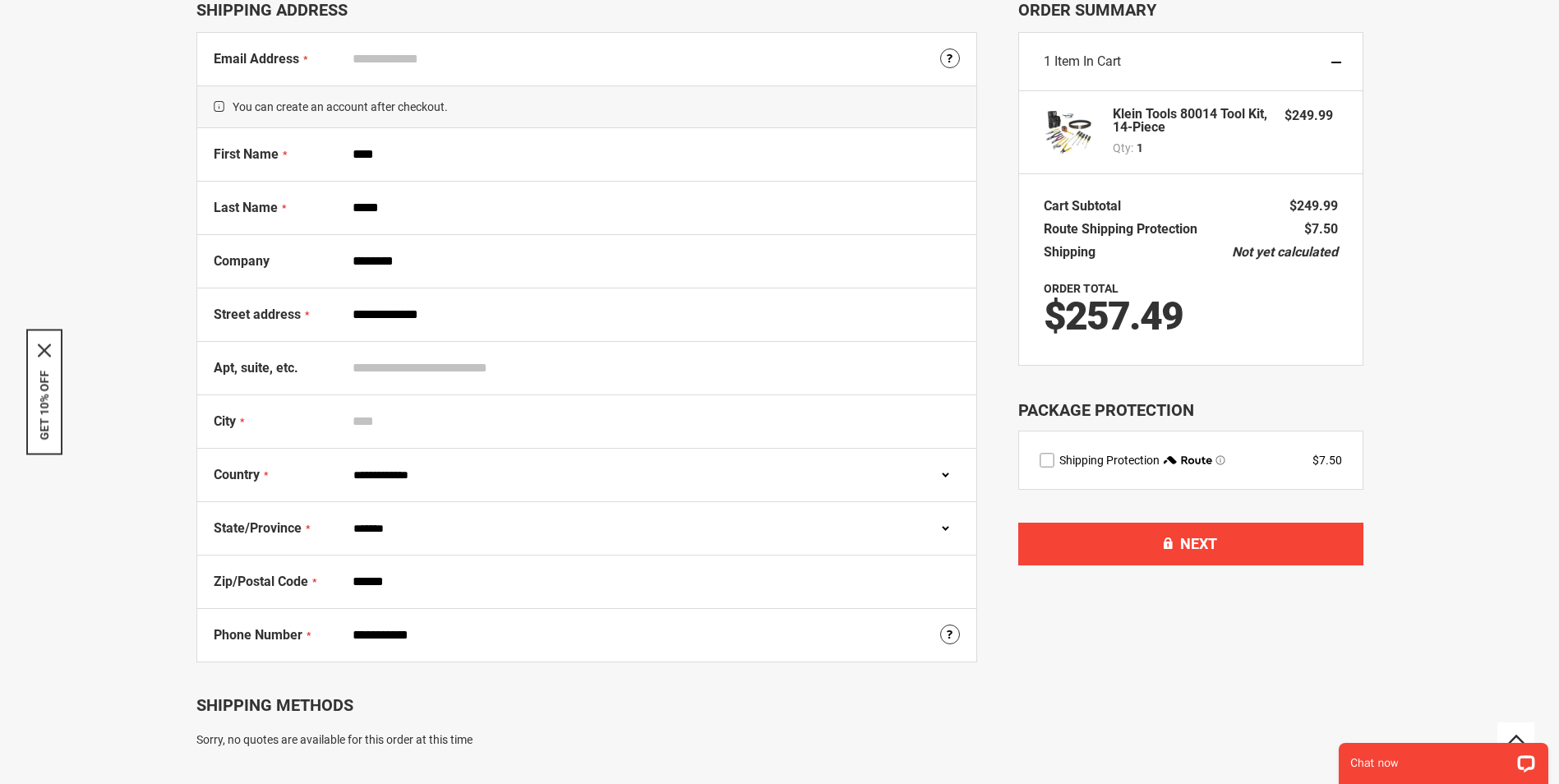 type on "**********" 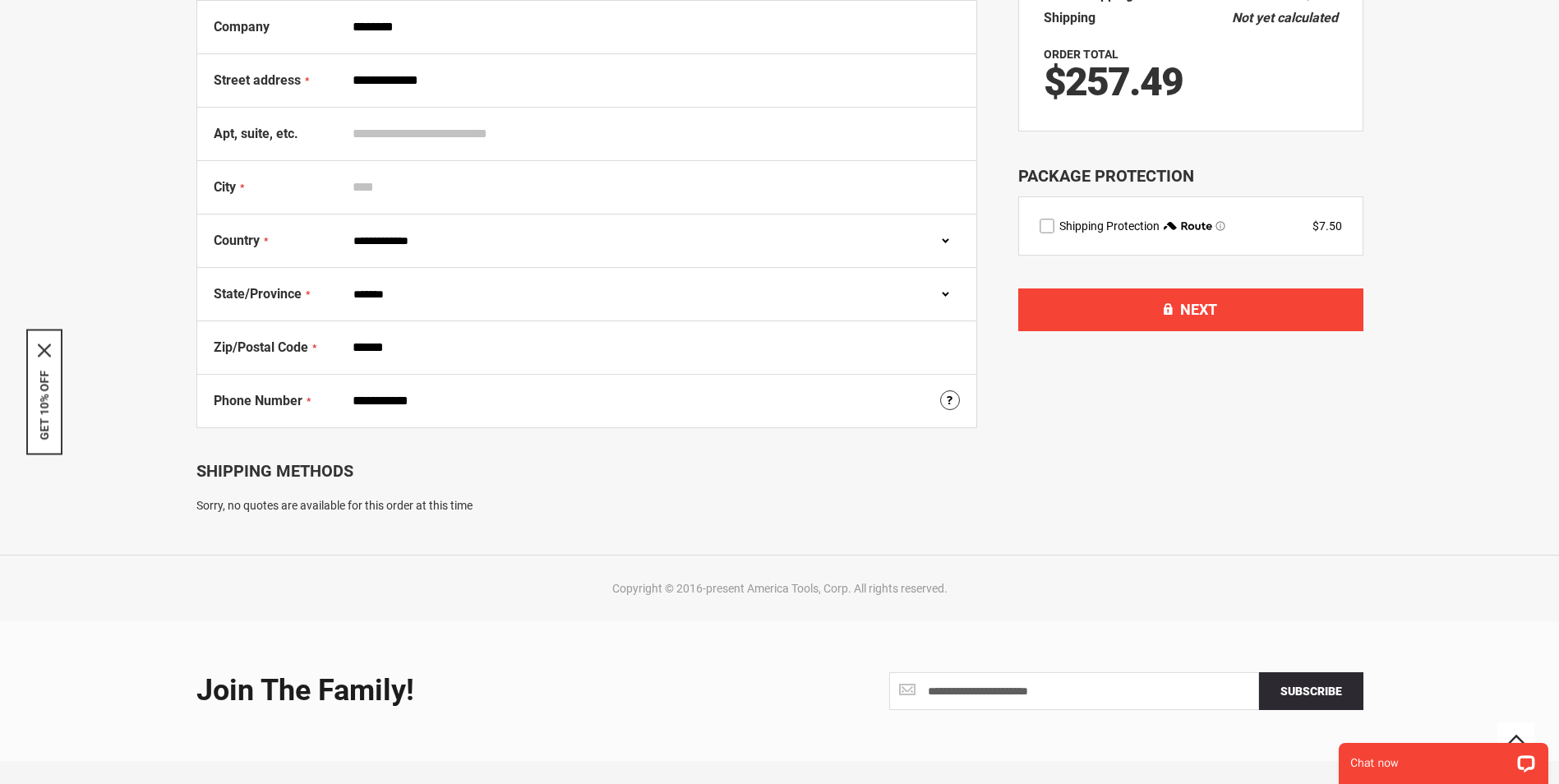 scroll, scrollTop: 354, scrollLeft: 0, axis: vertical 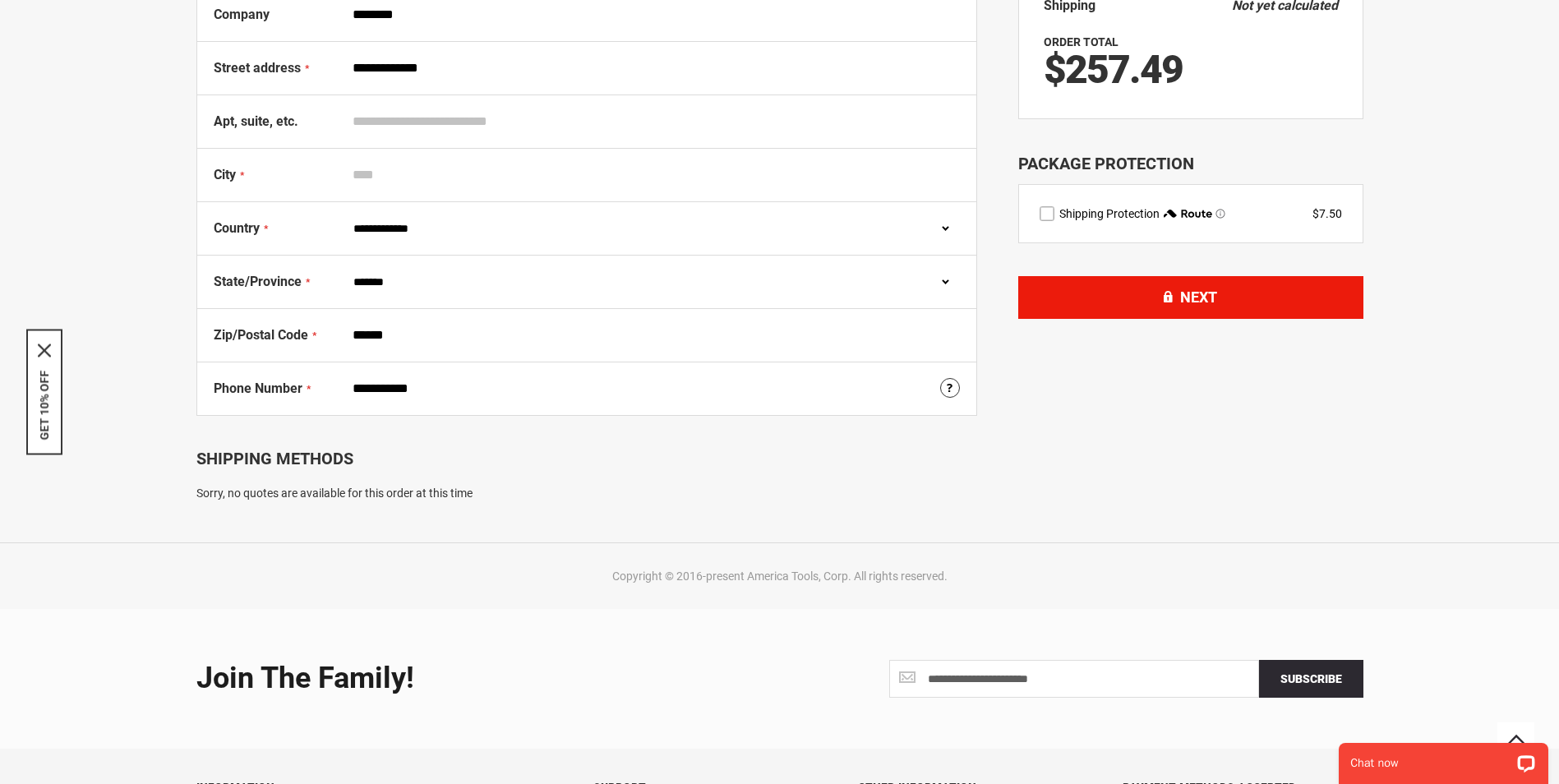 click on "Next" at bounding box center [1191, 297] 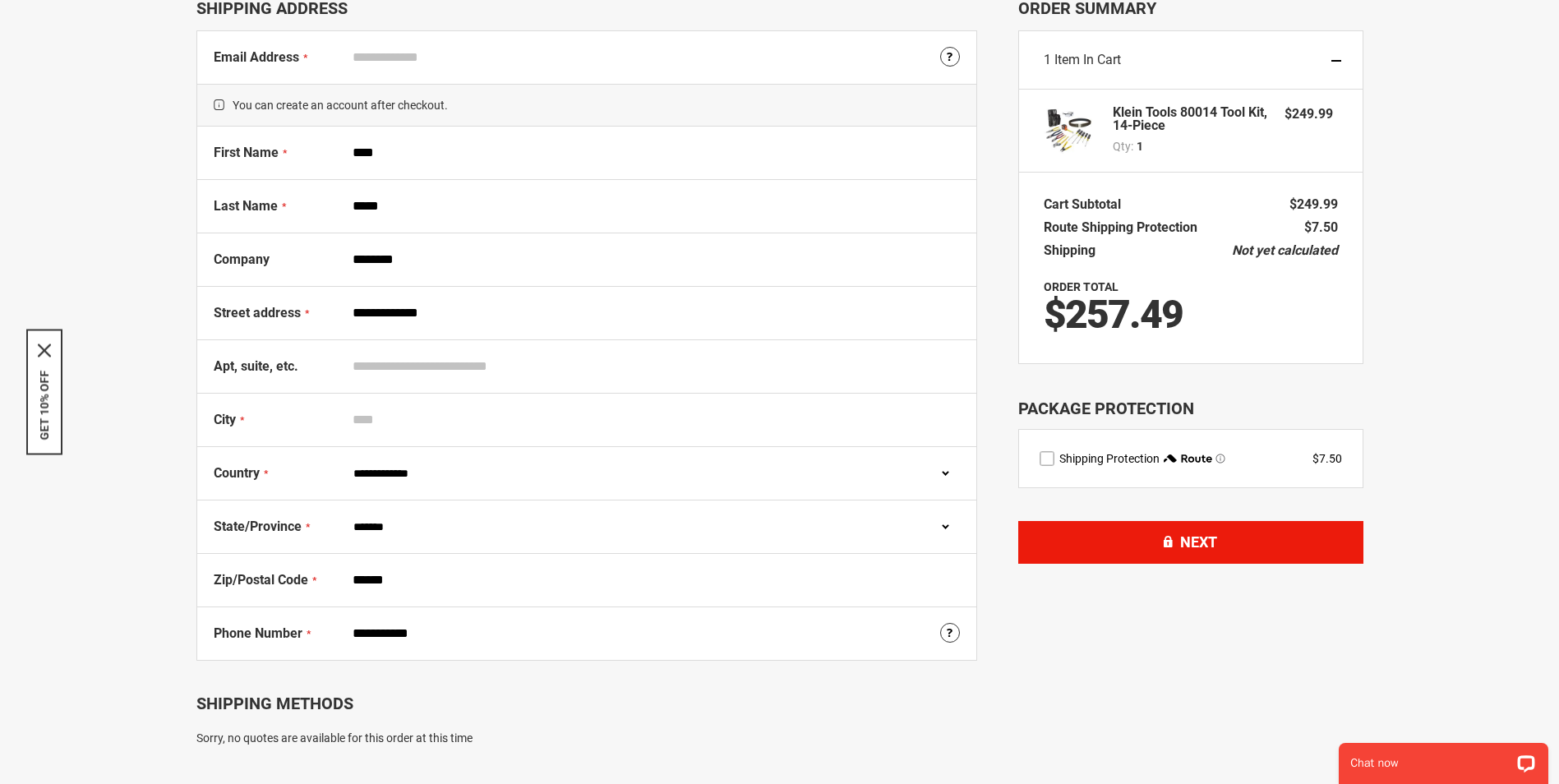 scroll, scrollTop: 0, scrollLeft: 0, axis: both 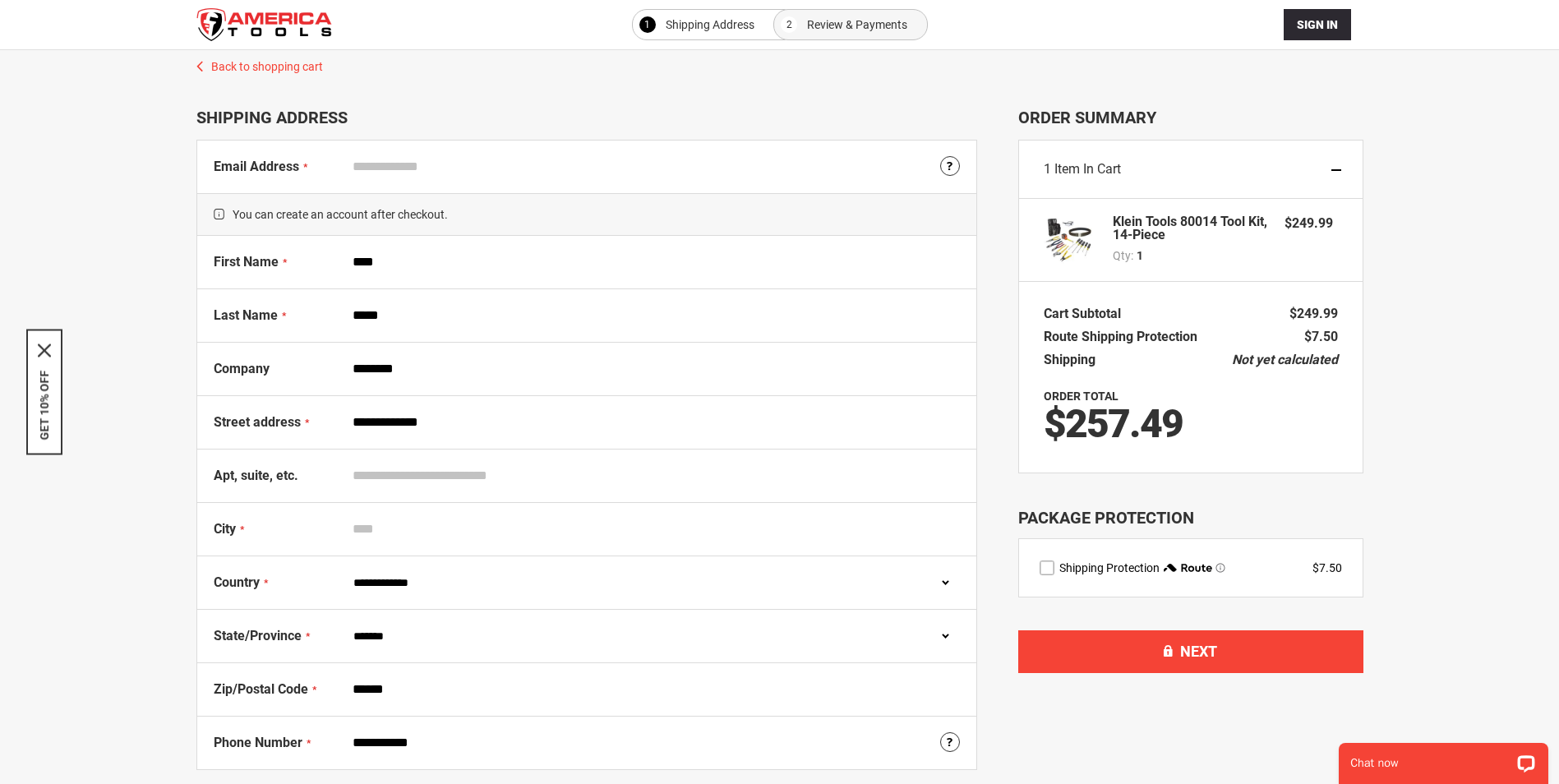 click on "Email Address" at bounding box center [653, 167] 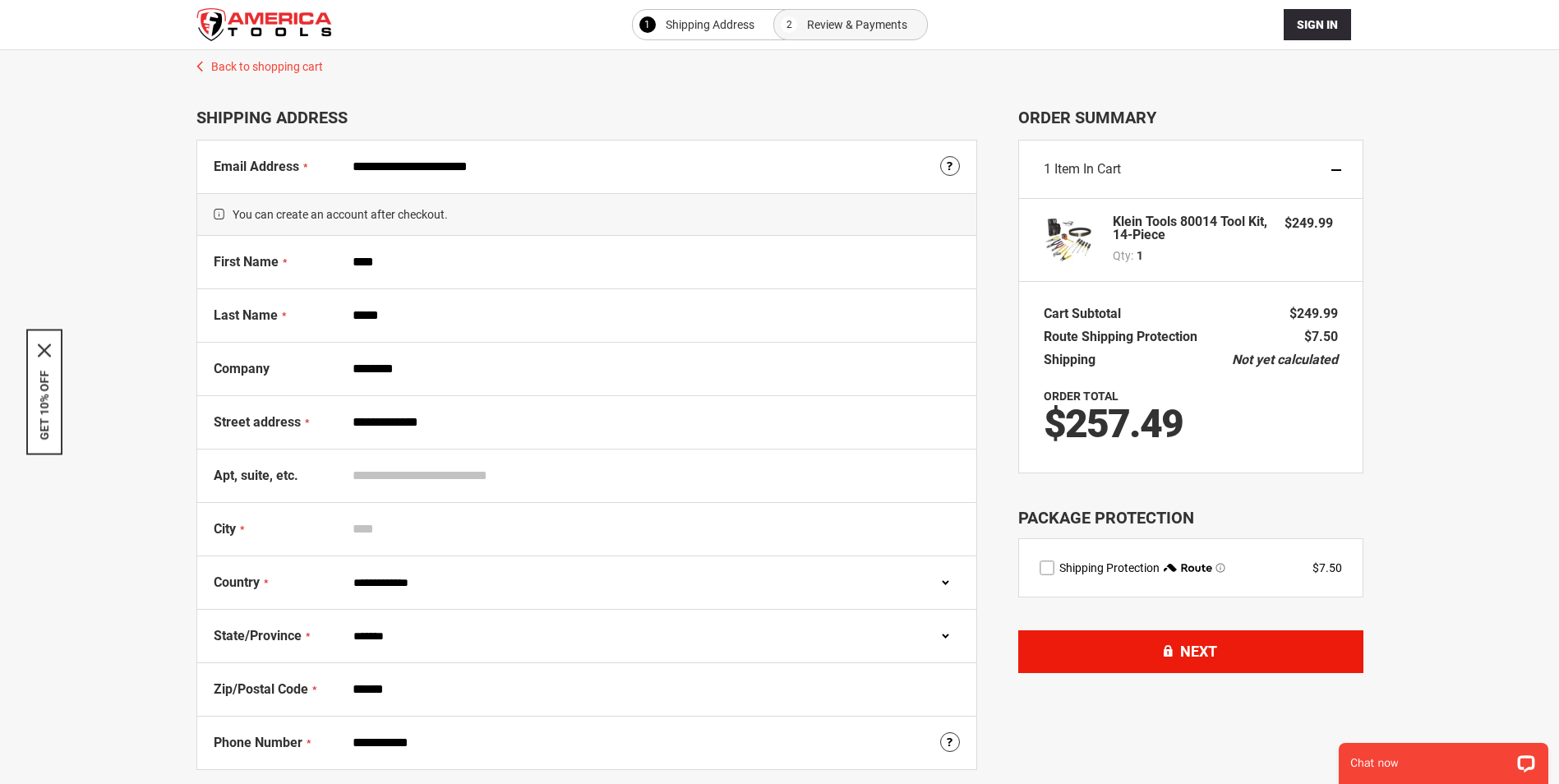 click on "Next" at bounding box center [1191, 652] 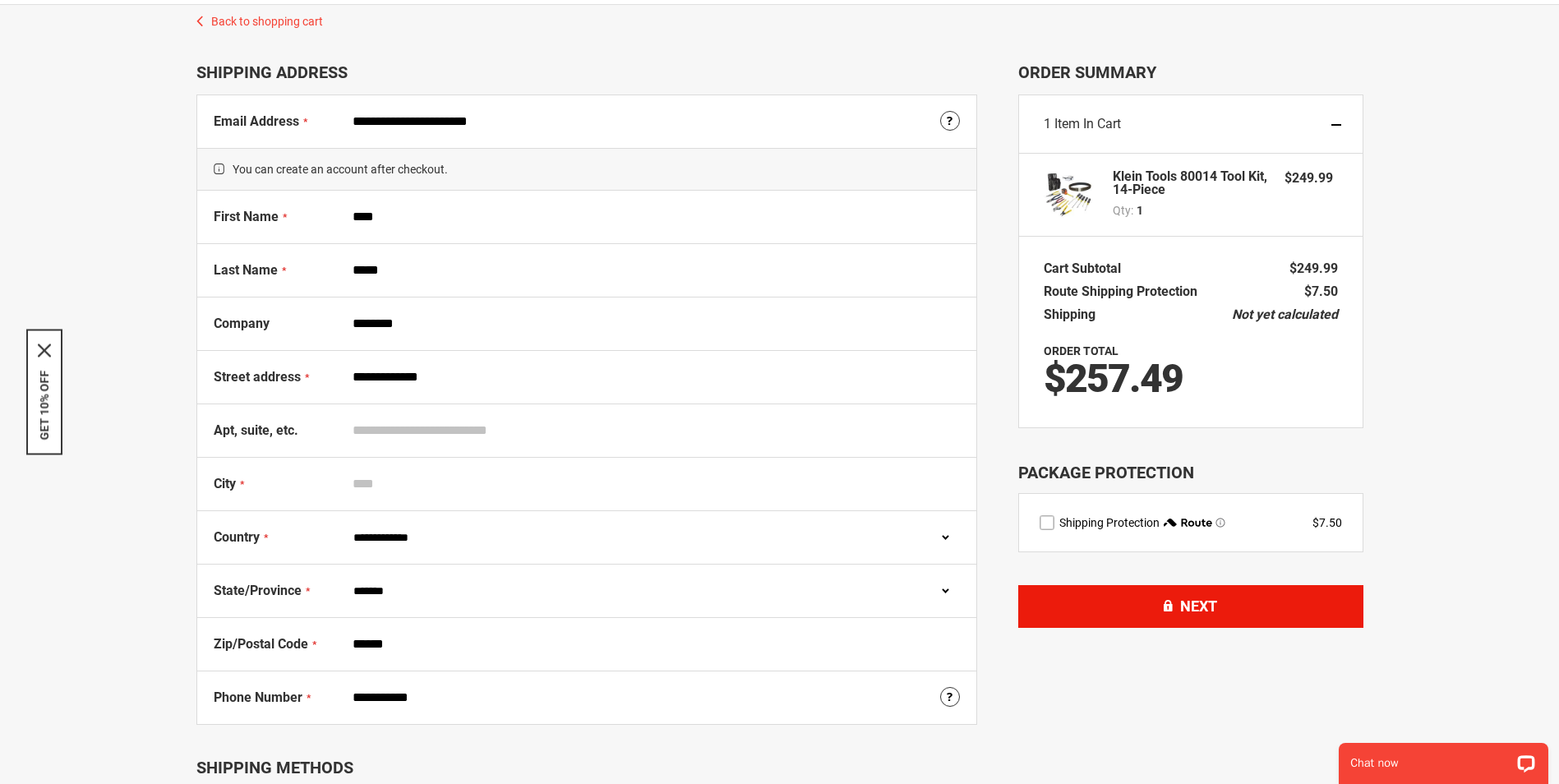 scroll, scrollTop: 82, scrollLeft: 0, axis: vertical 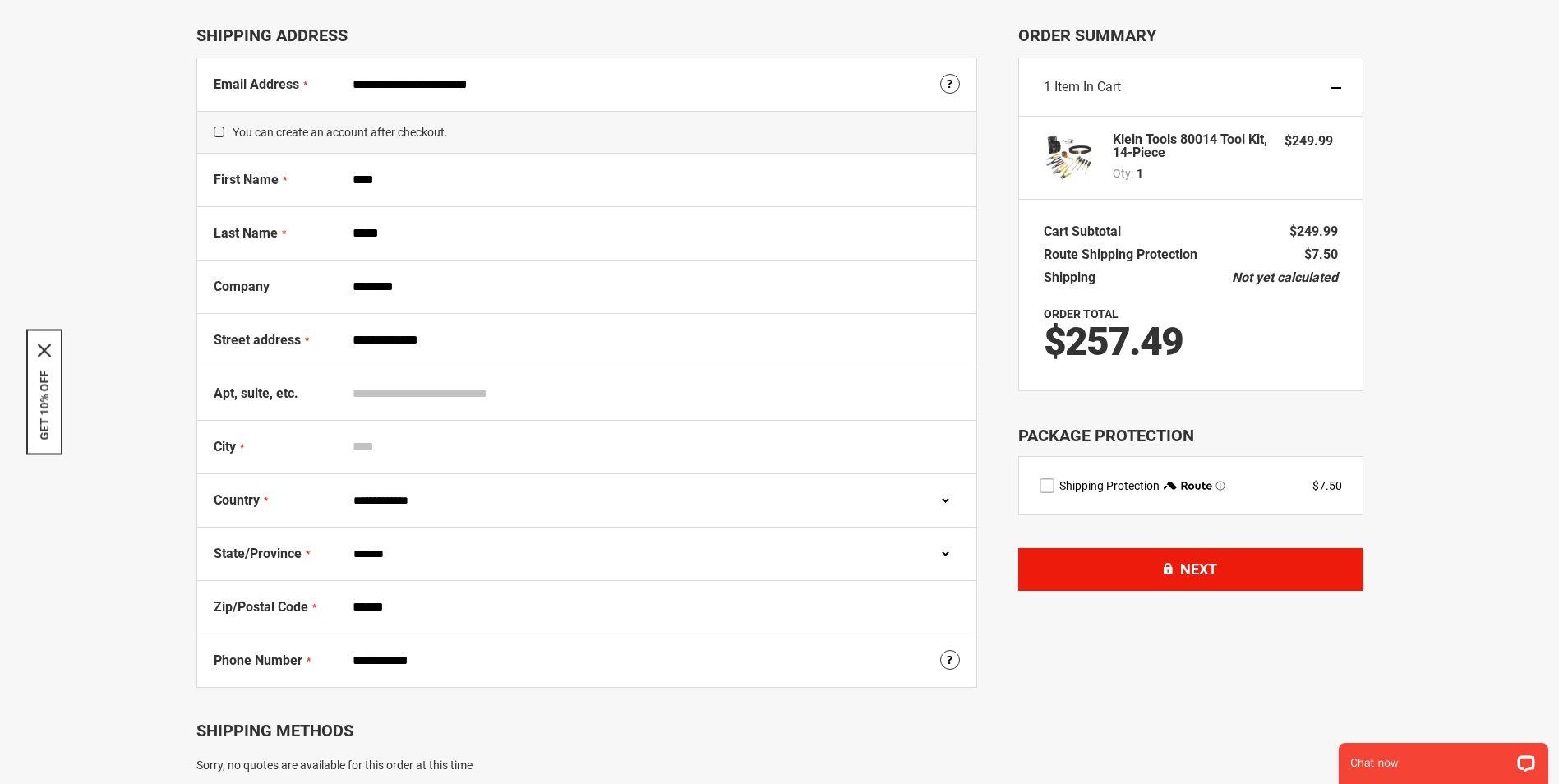 click on "Next" at bounding box center [1198, 569] 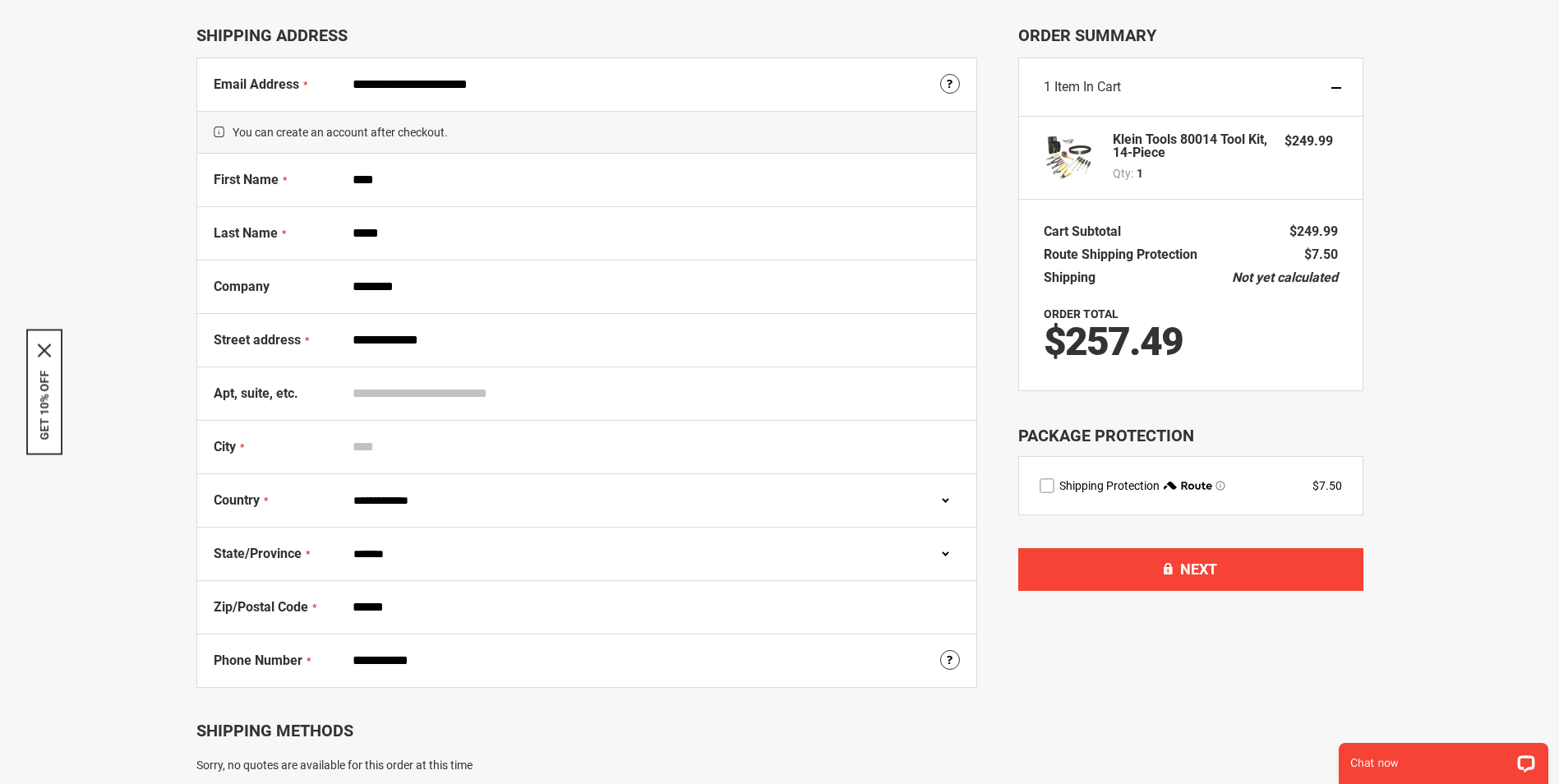 drag, startPoint x: 555, startPoint y: 399, endPoint x: 556, endPoint y: 417, distance: 18.027756 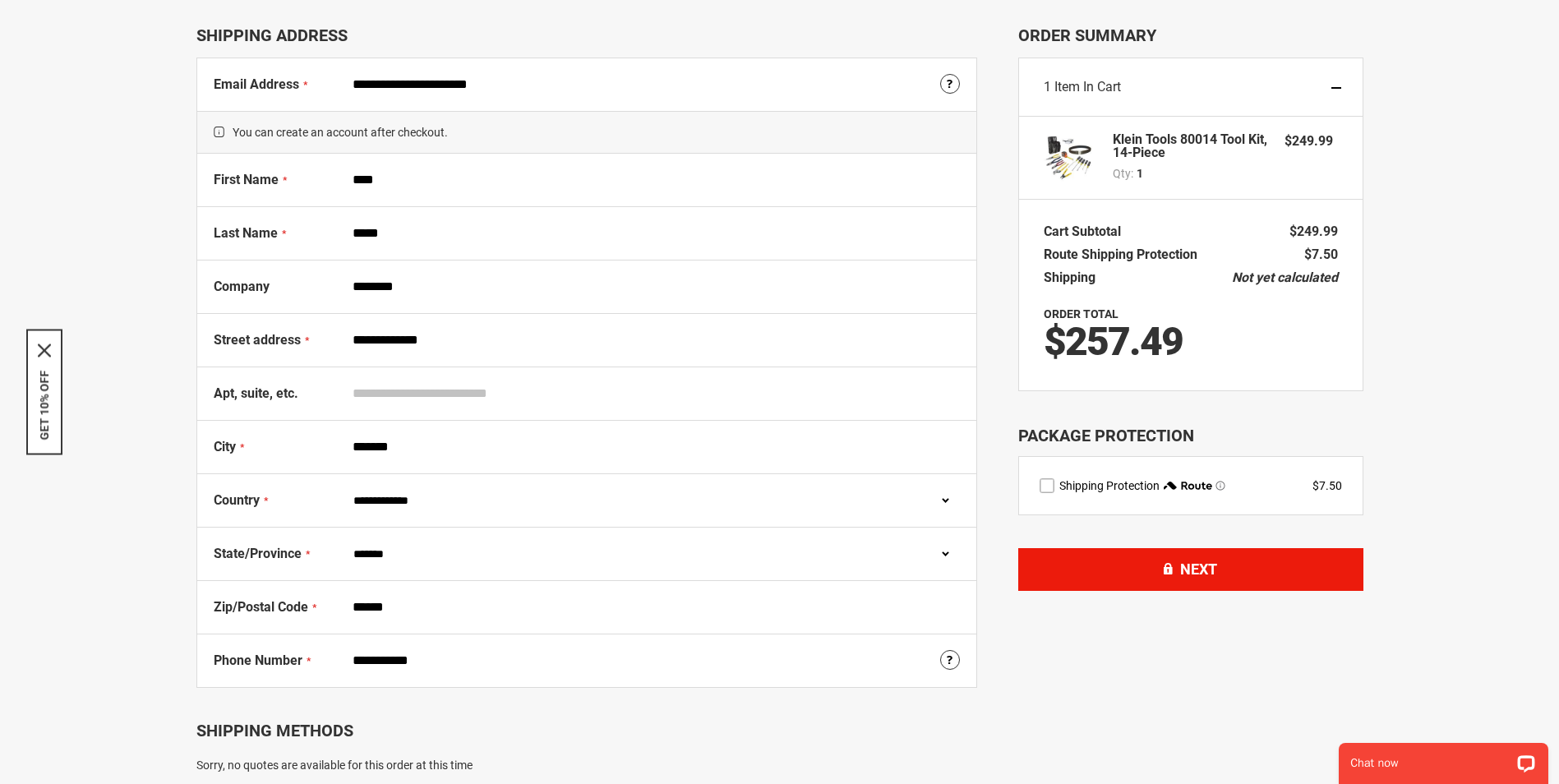 type on "*******" 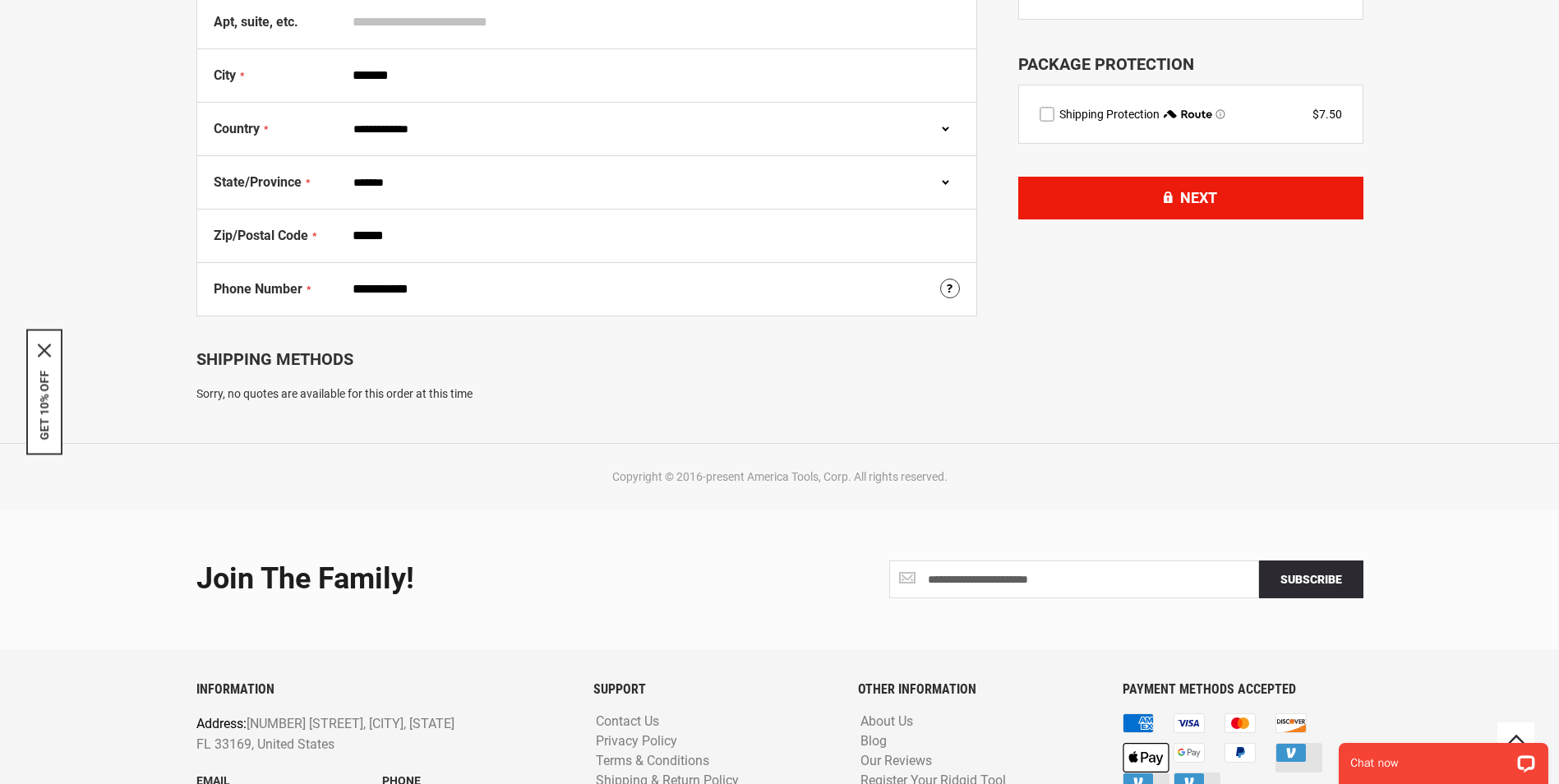 scroll, scrollTop: 233, scrollLeft: 0, axis: vertical 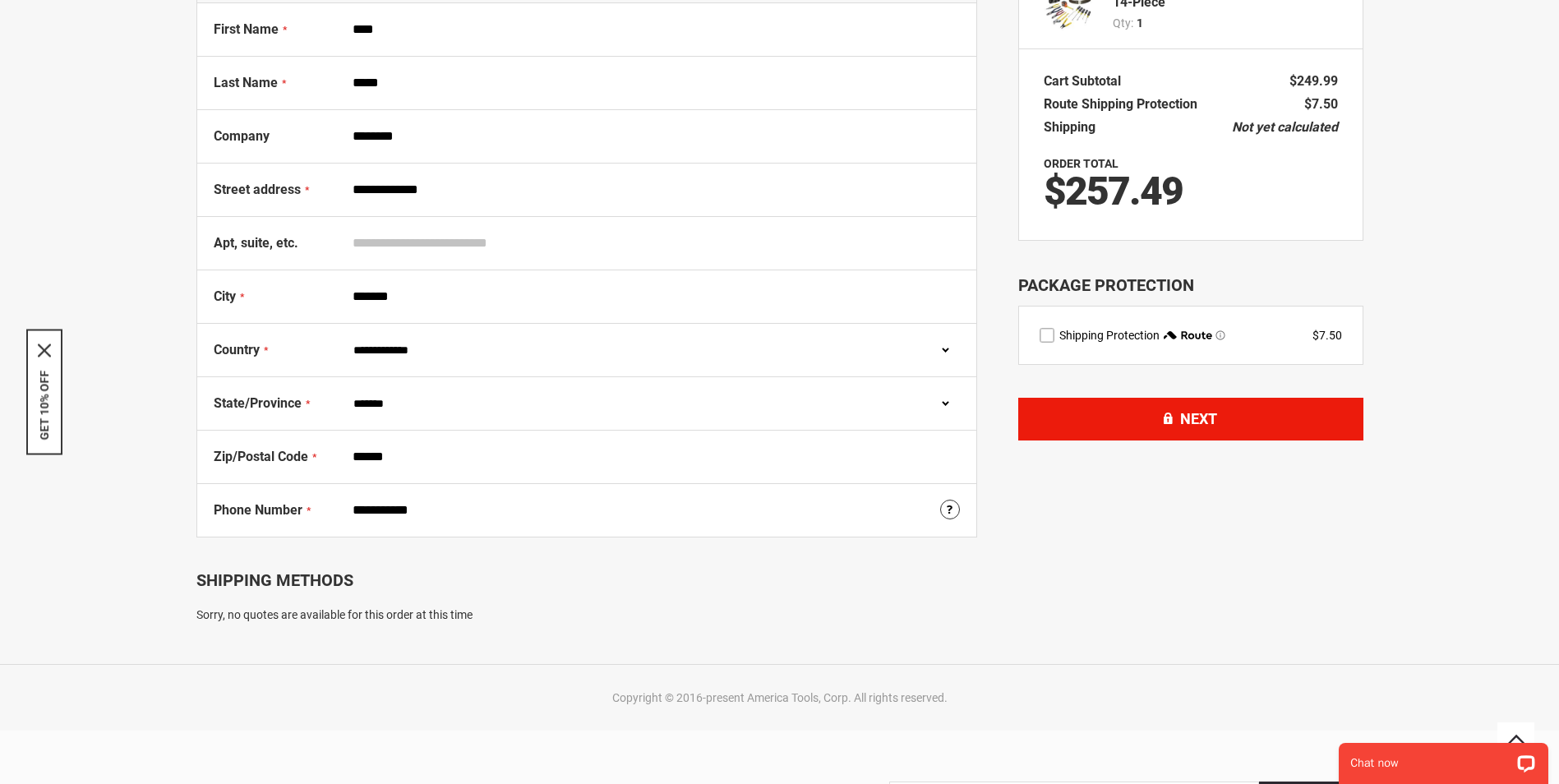 click on "Next" at bounding box center (1191, 419) 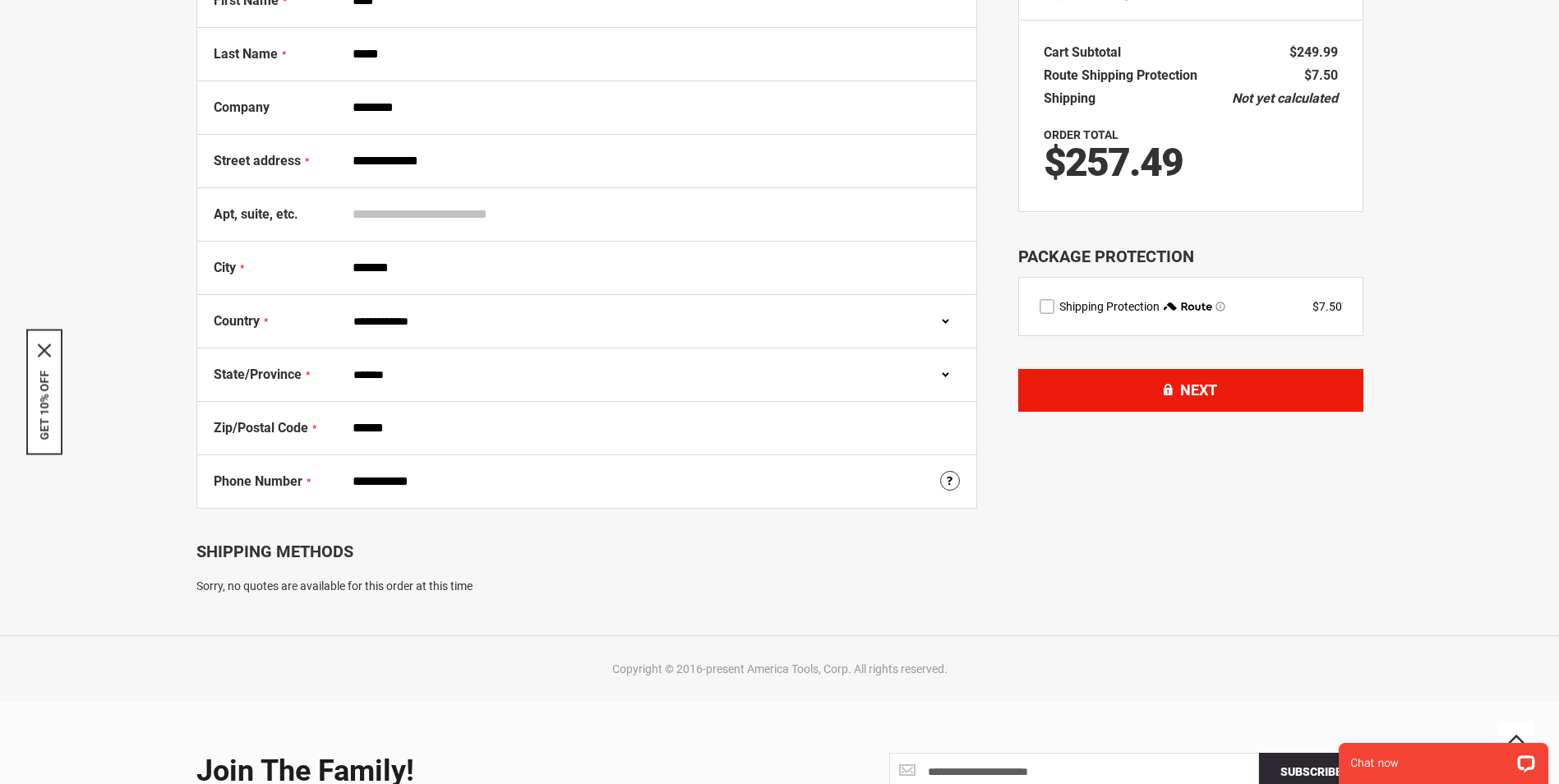 scroll, scrollTop: 329, scrollLeft: 0, axis: vertical 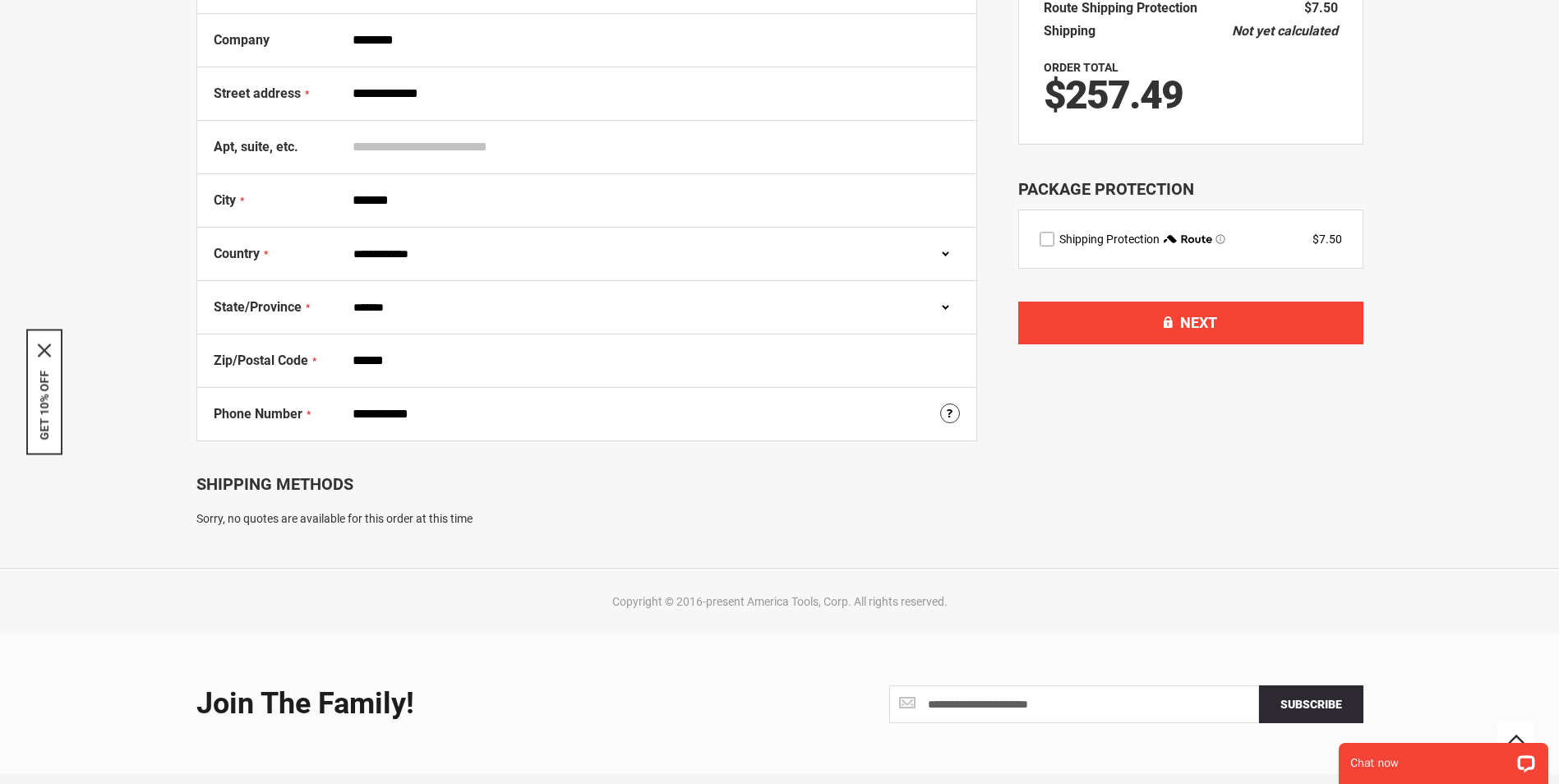 click on "**********" at bounding box center (653, 414) 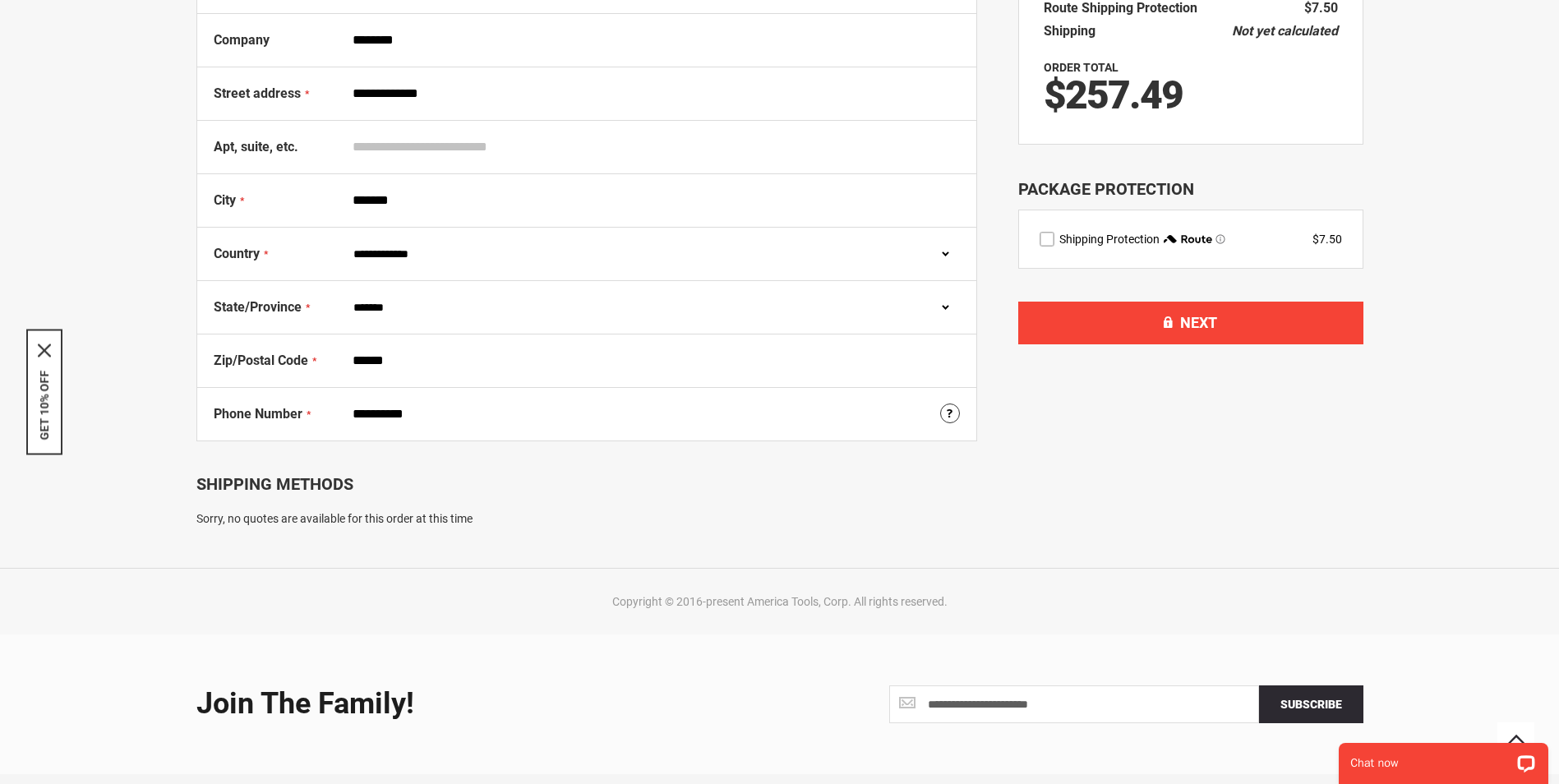 type on "**********" 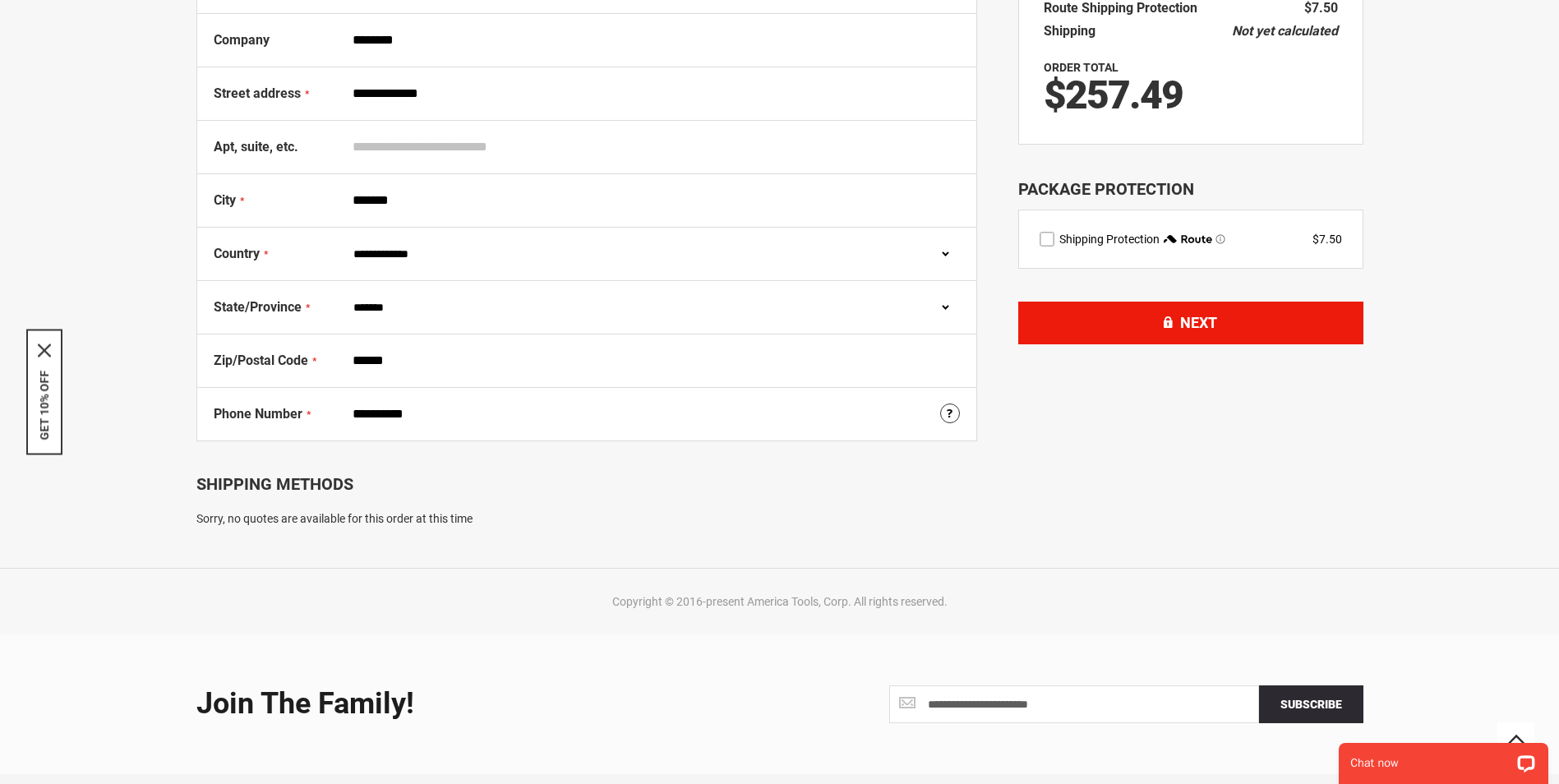 click on "Next" at bounding box center [1191, 323] 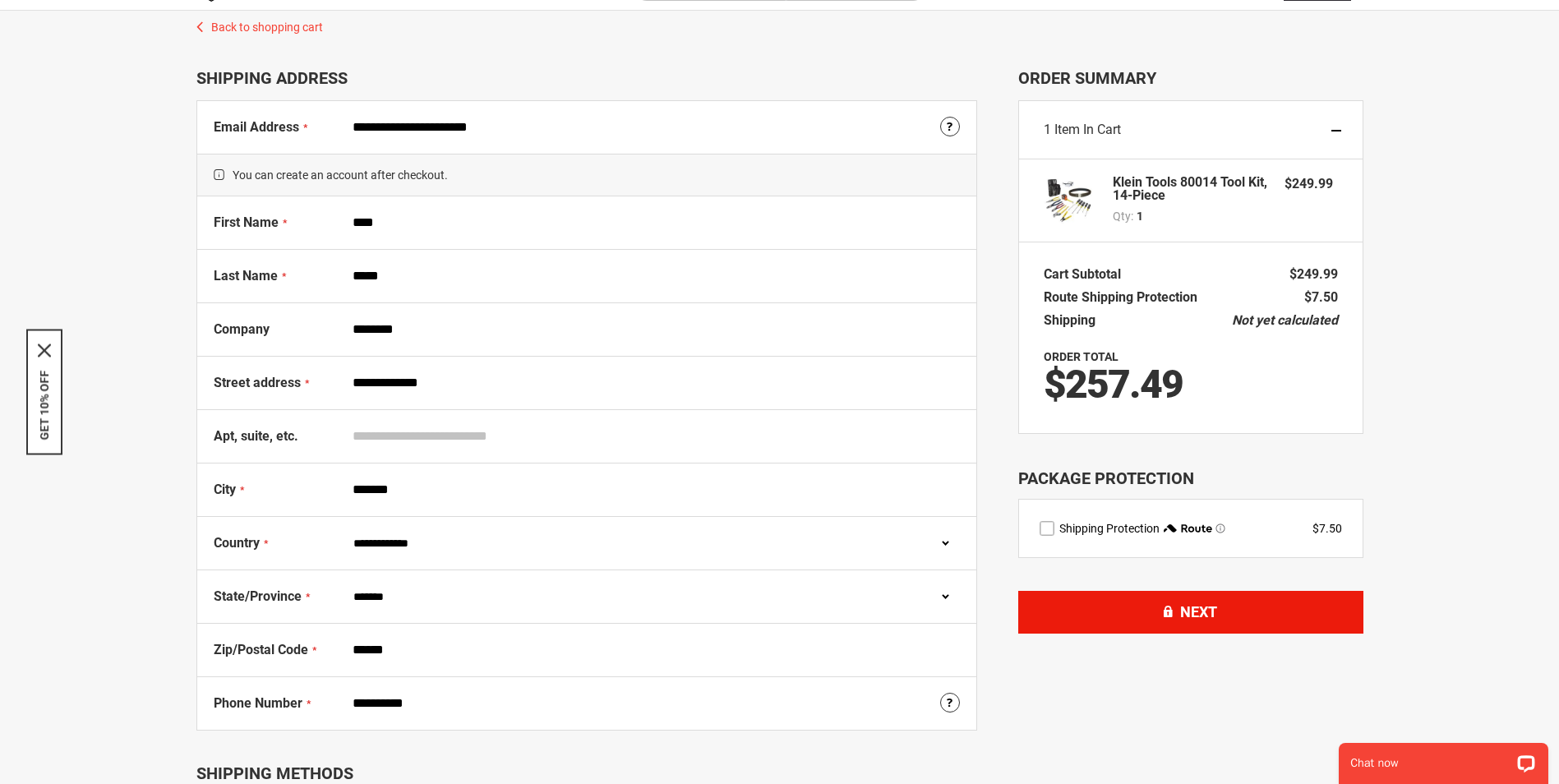scroll, scrollTop: 0, scrollLeft: 0, axis: both 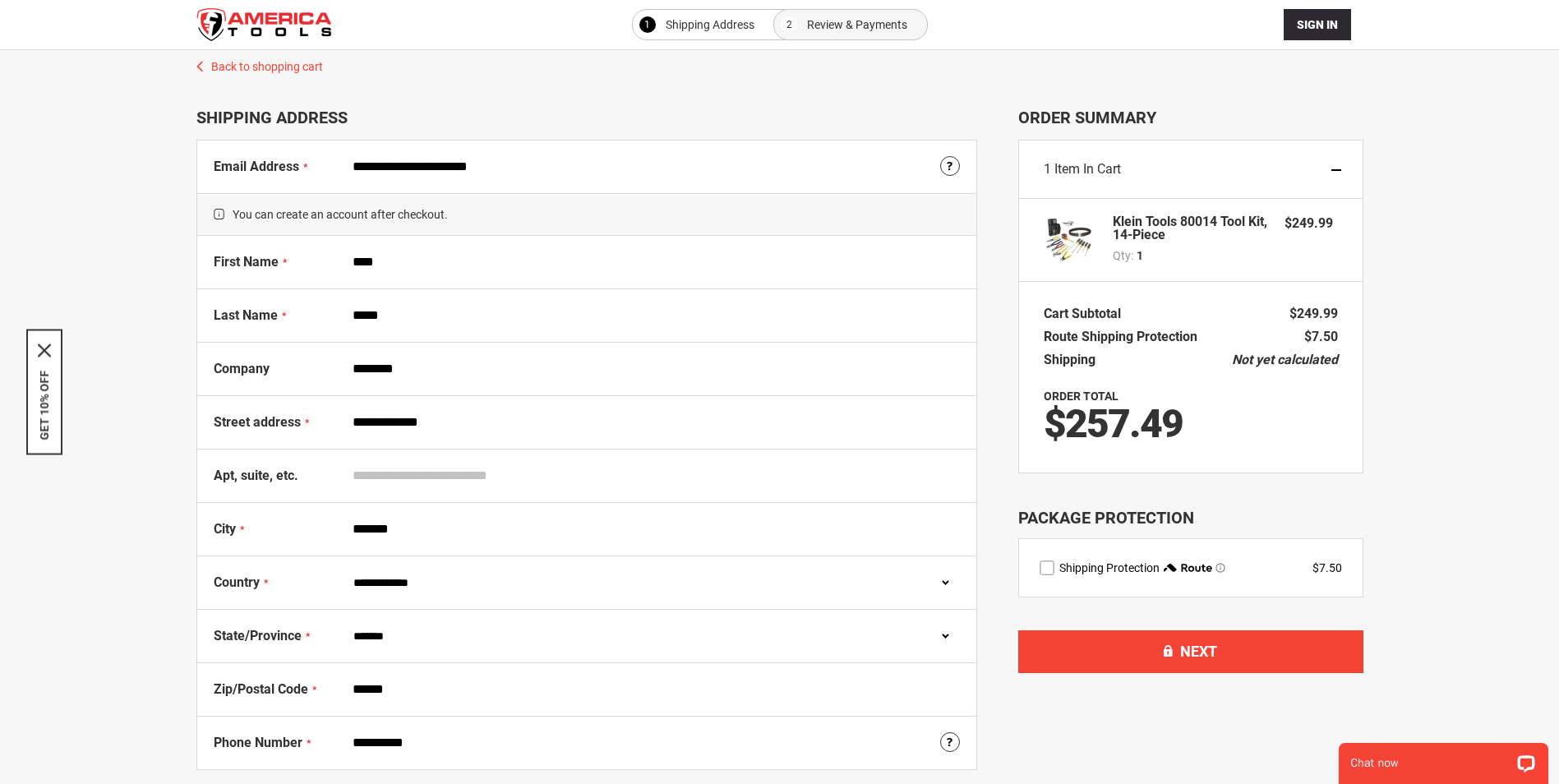 click on "Review & Payments" at bounding box center [857, 25] 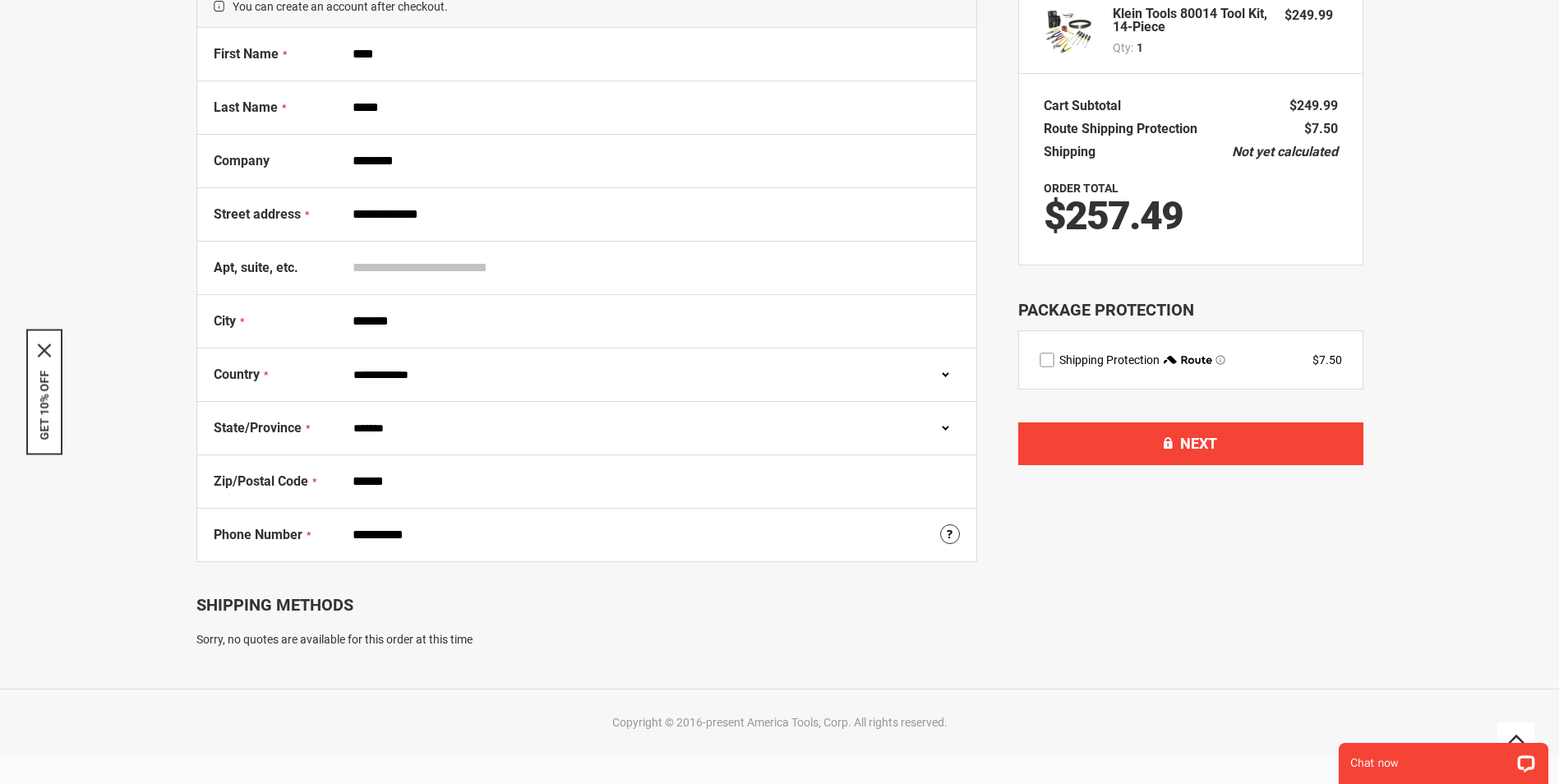 scroll, scrollTop: 411, scrollLeft: 0, axis: vertical 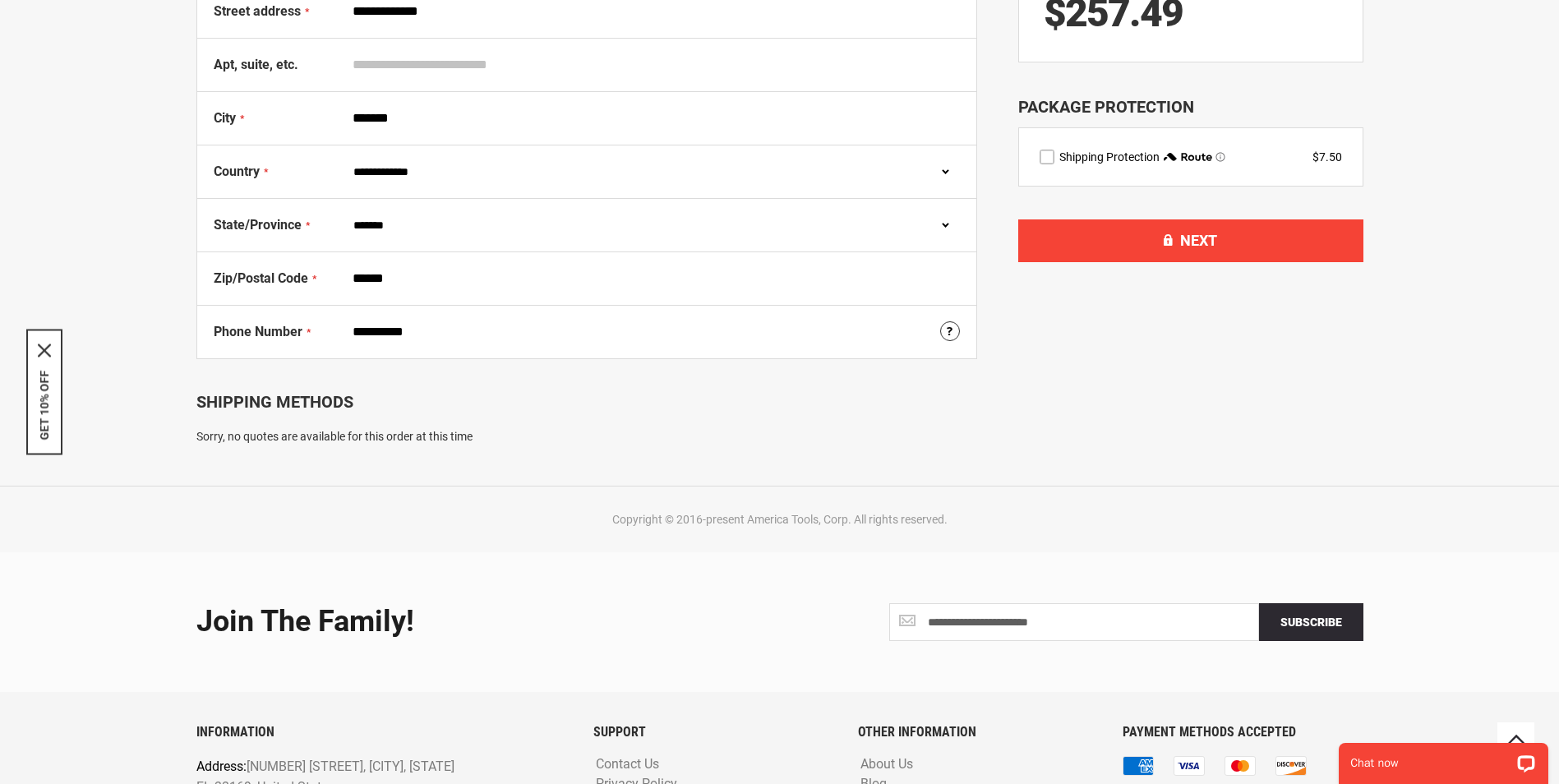 click at bounding box center (1047, 157) 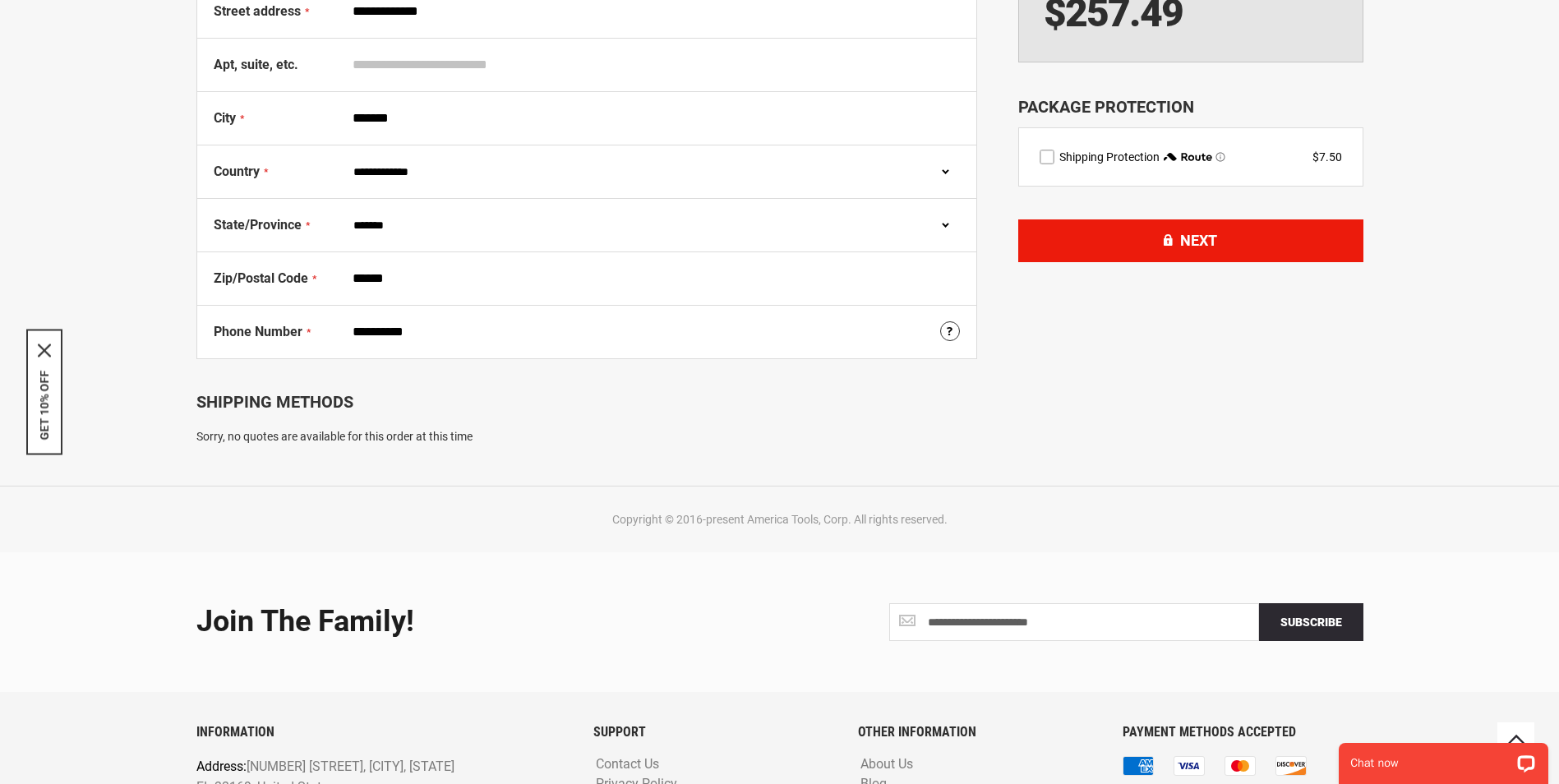 click on "Next" at bounding box center (1198, 240) 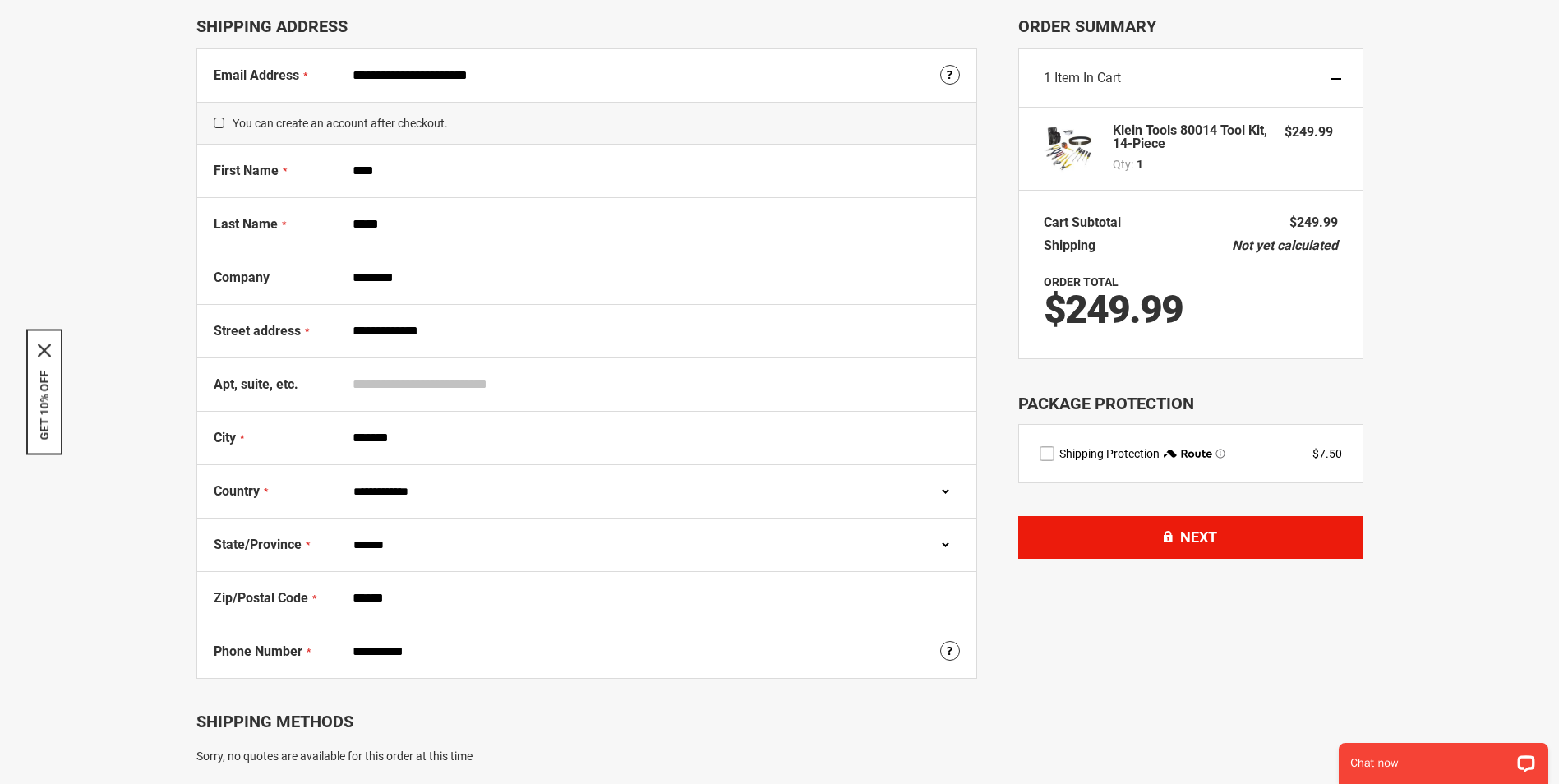 scroll, scrollTop: 82, scrollLeft: 0, axis: vertical 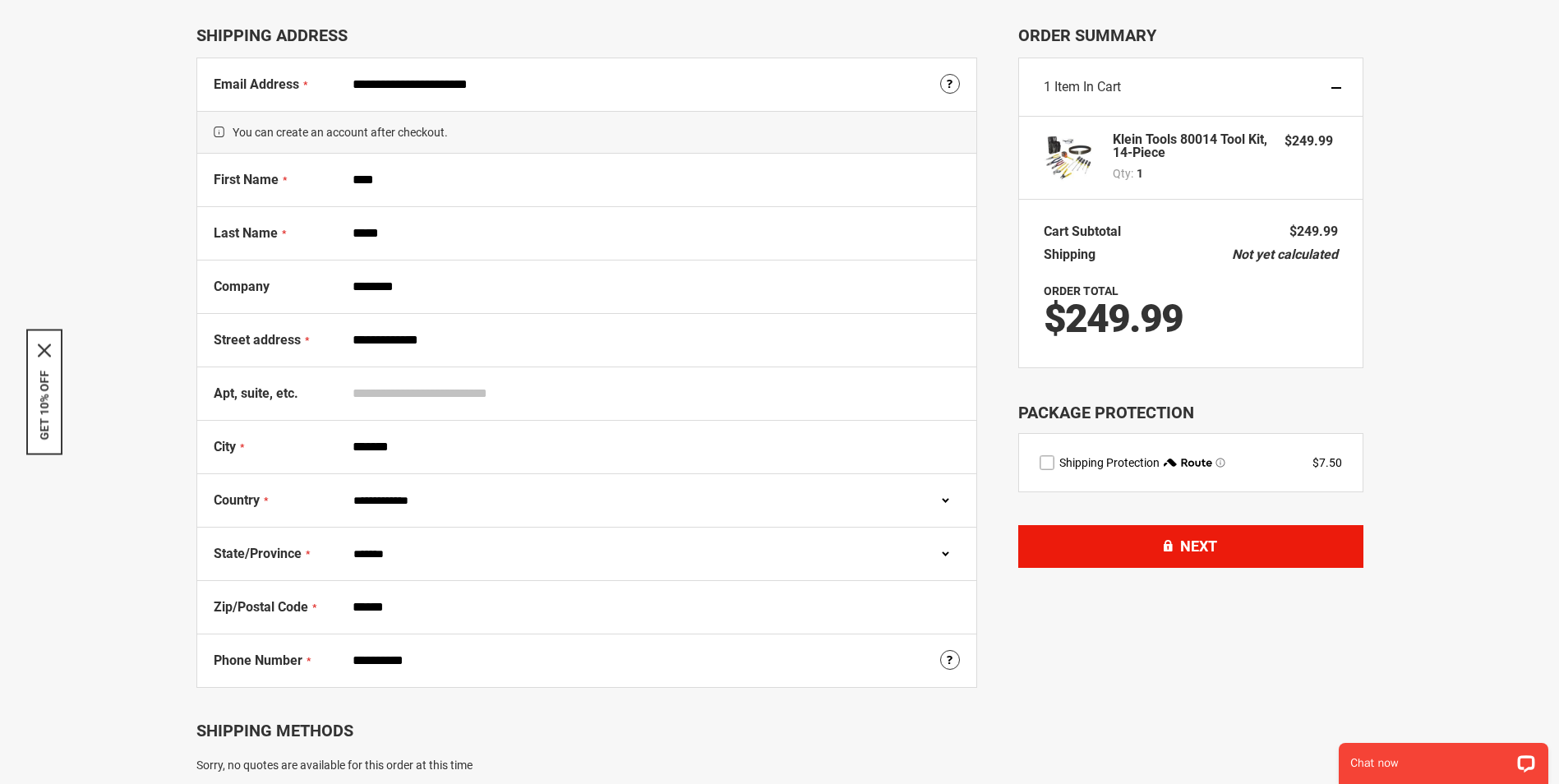click on "Next" at bounding box center [1191, 546] 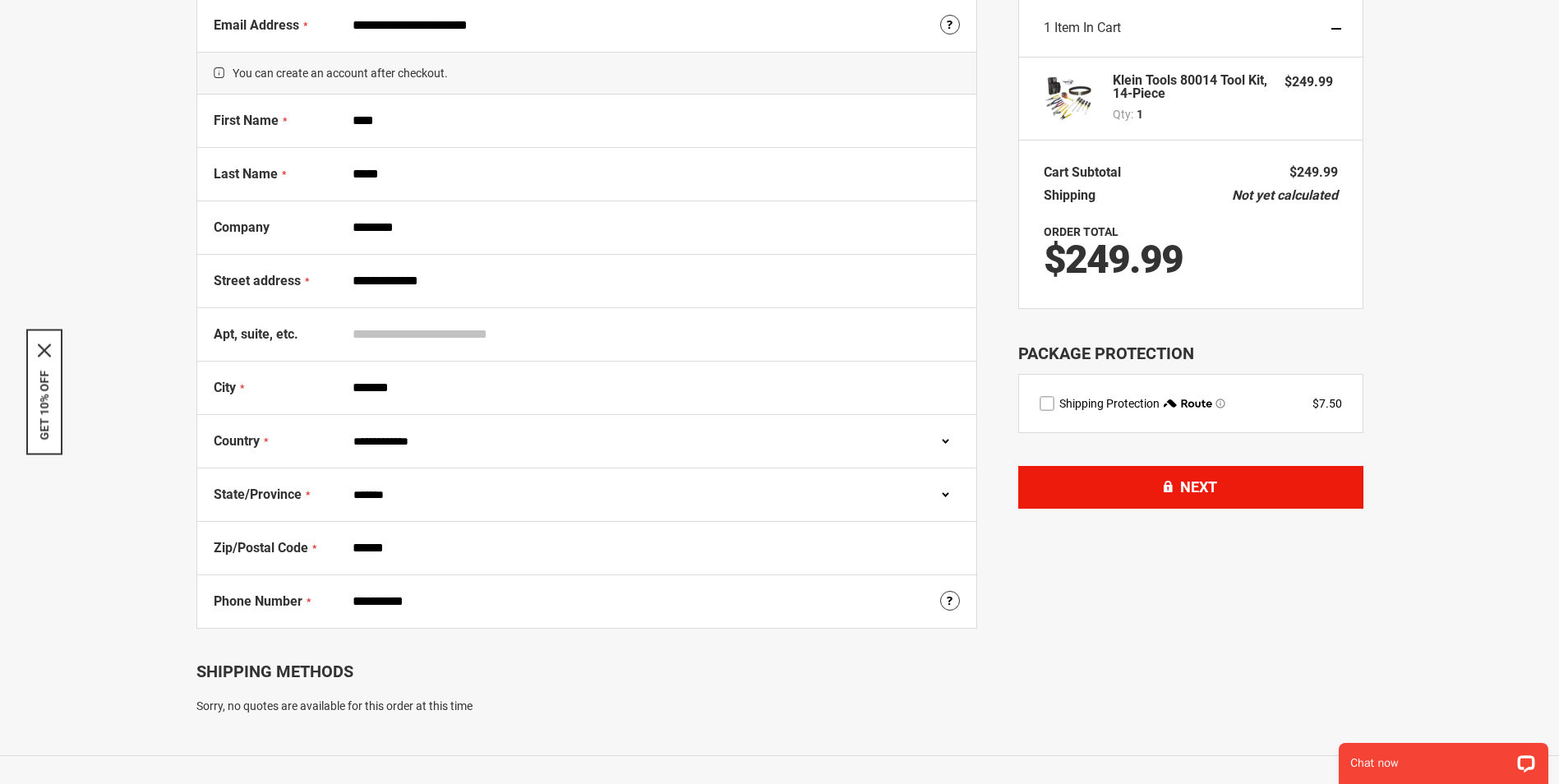 scroll, scrollTop: 0, scrollLeft: 0, axis: both 